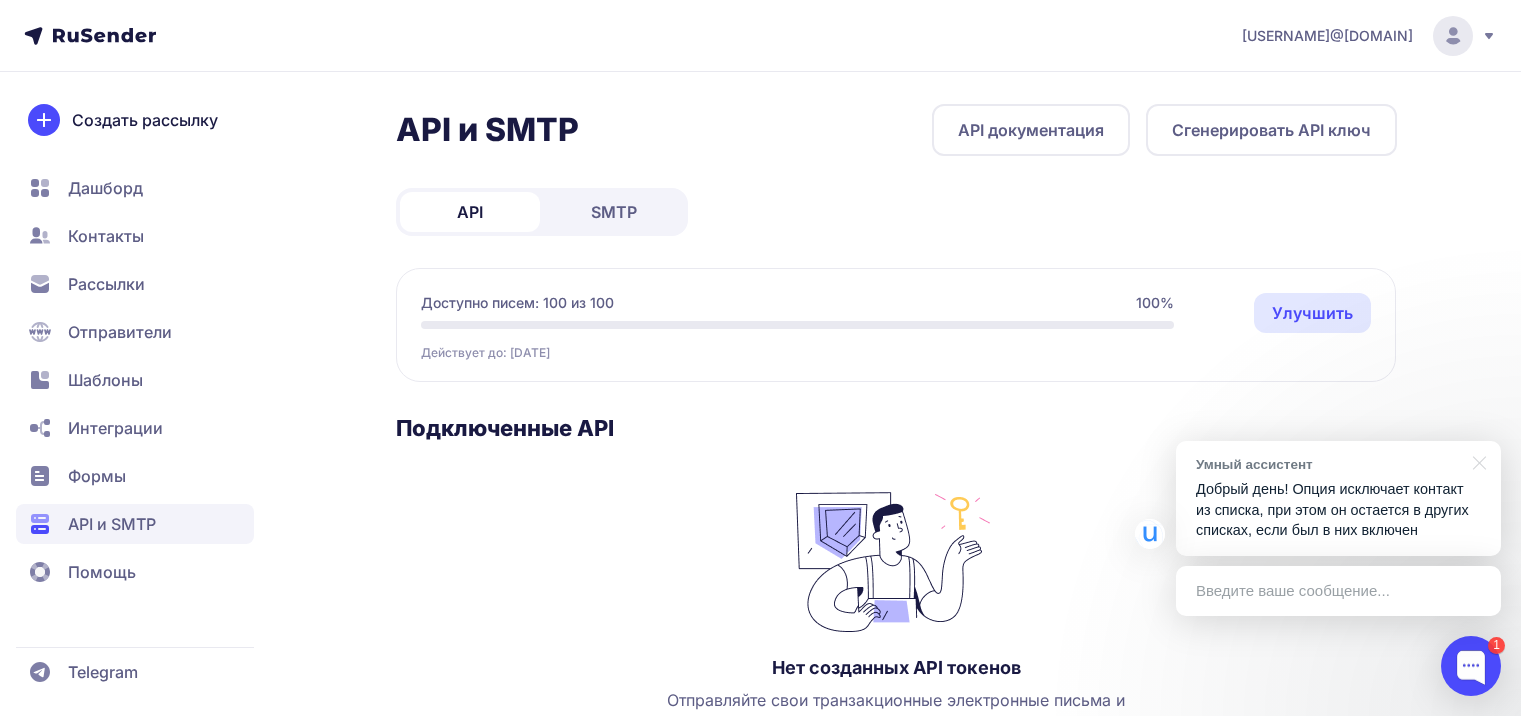 scroll, scrollTop: 227, scrollLeft: 0, axis: vertical 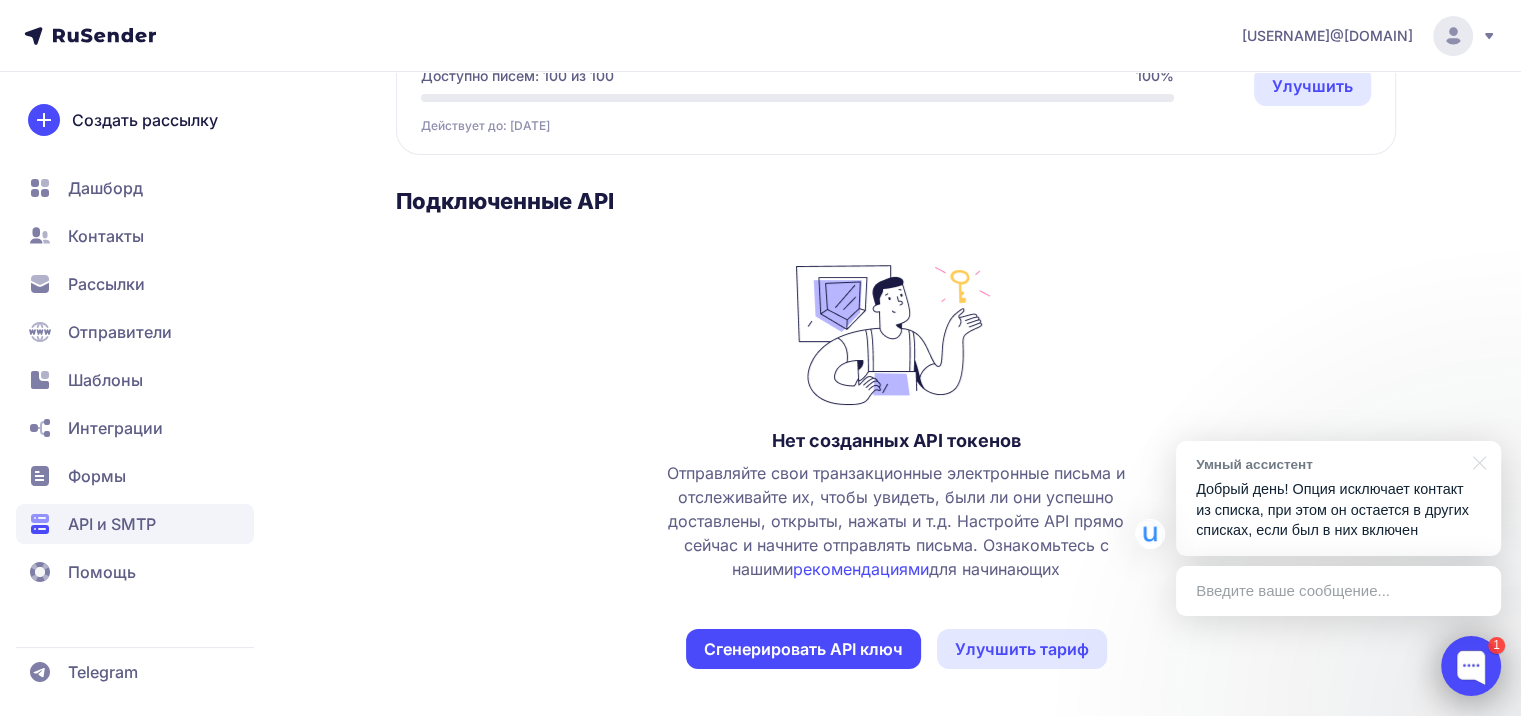 click at bounding box center (1471, 666) 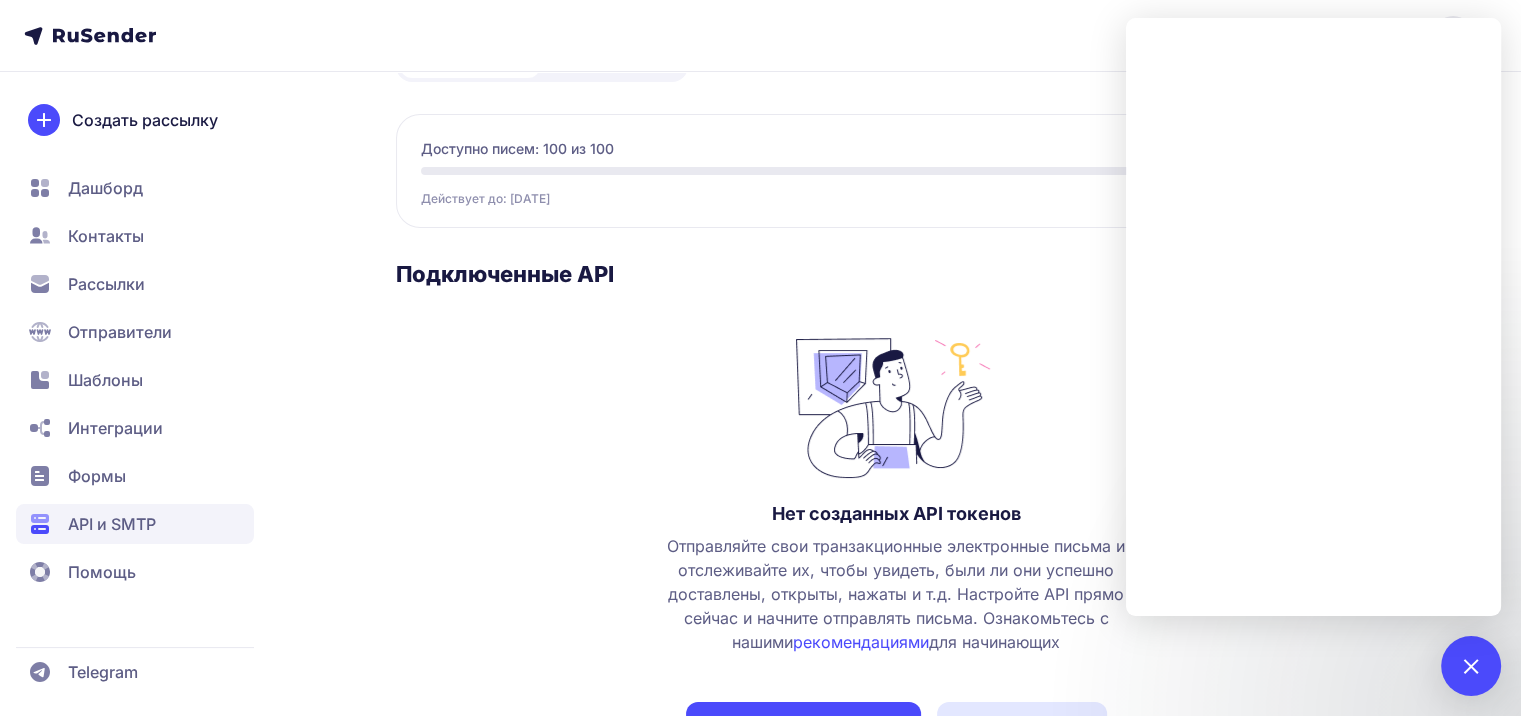 scroll, scrollTop: 0, scrollLeft: 0, axis: both 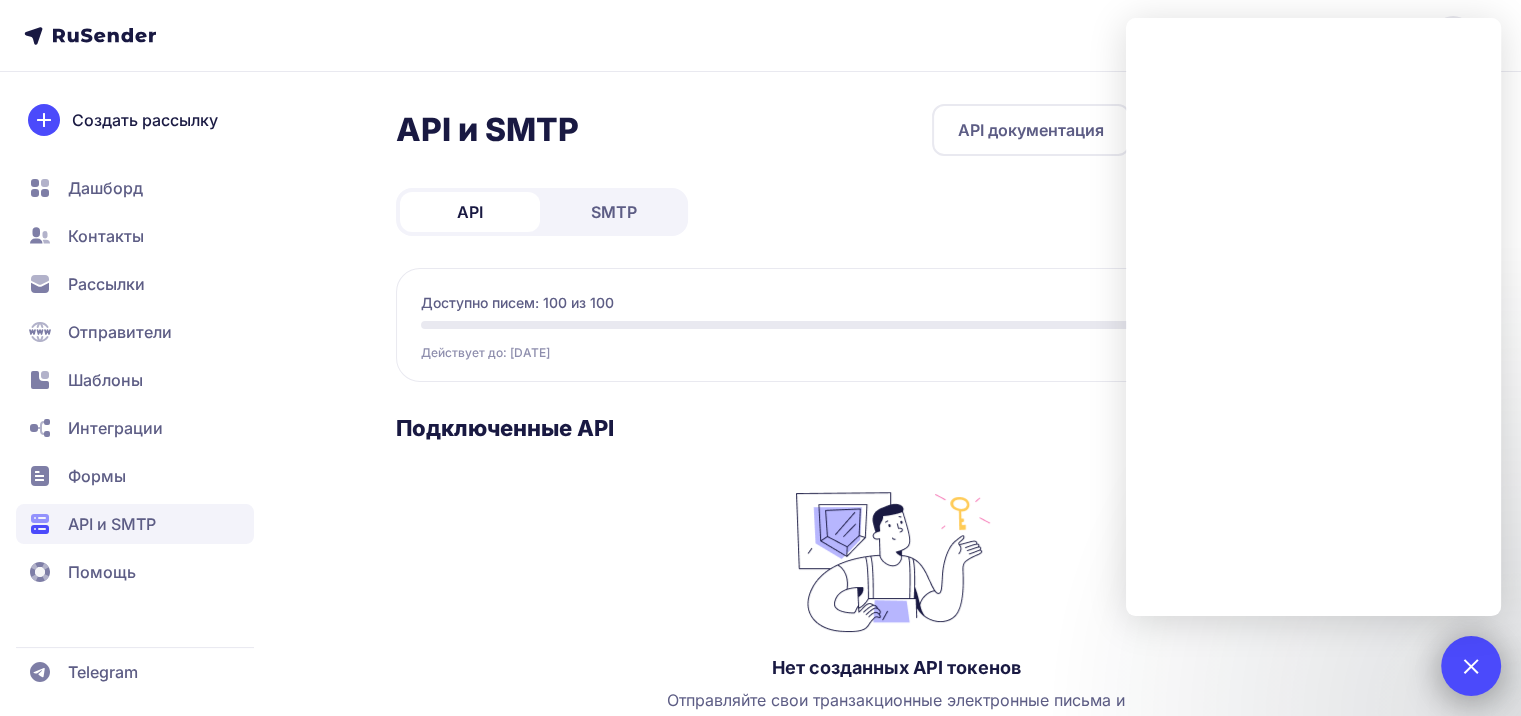 click on "1" at bounding box center [1471, 666] 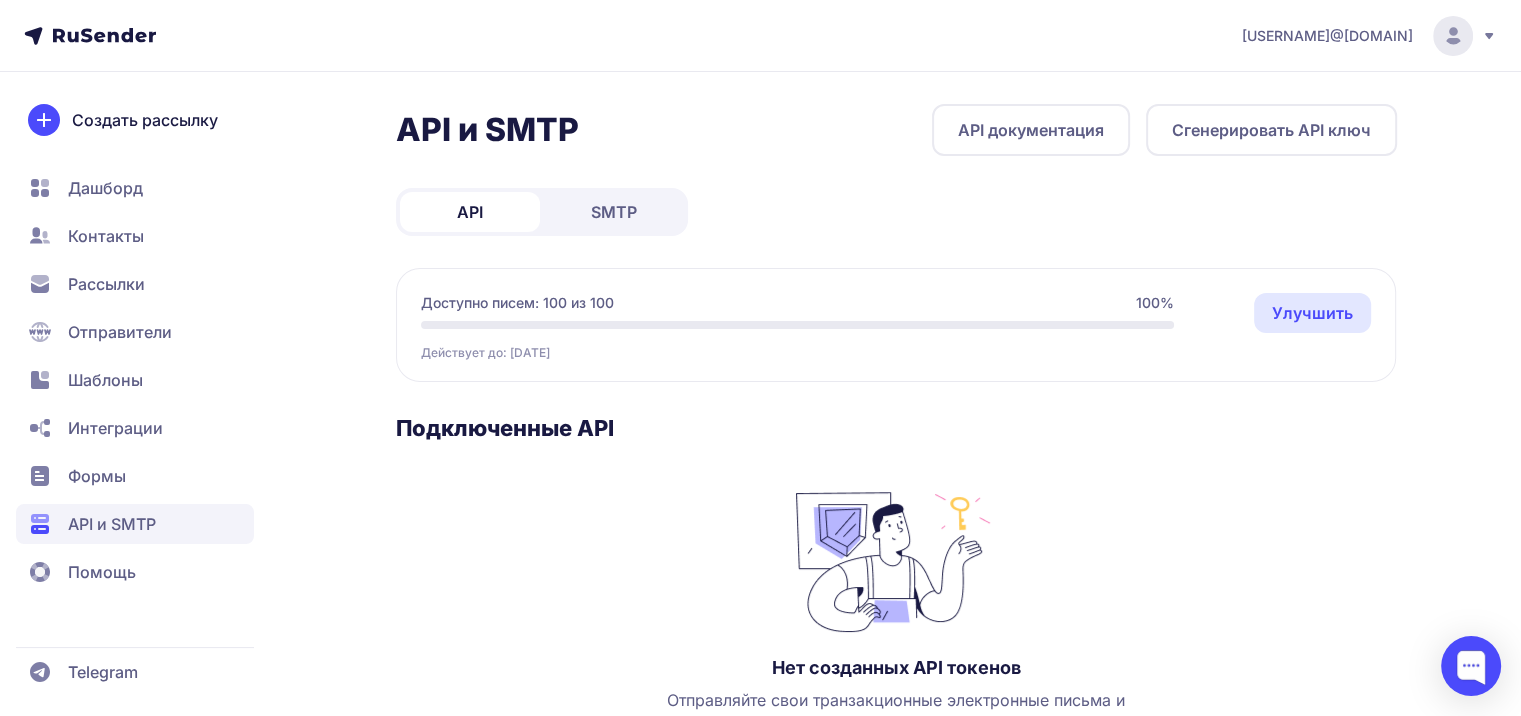 click on "Рассылки" 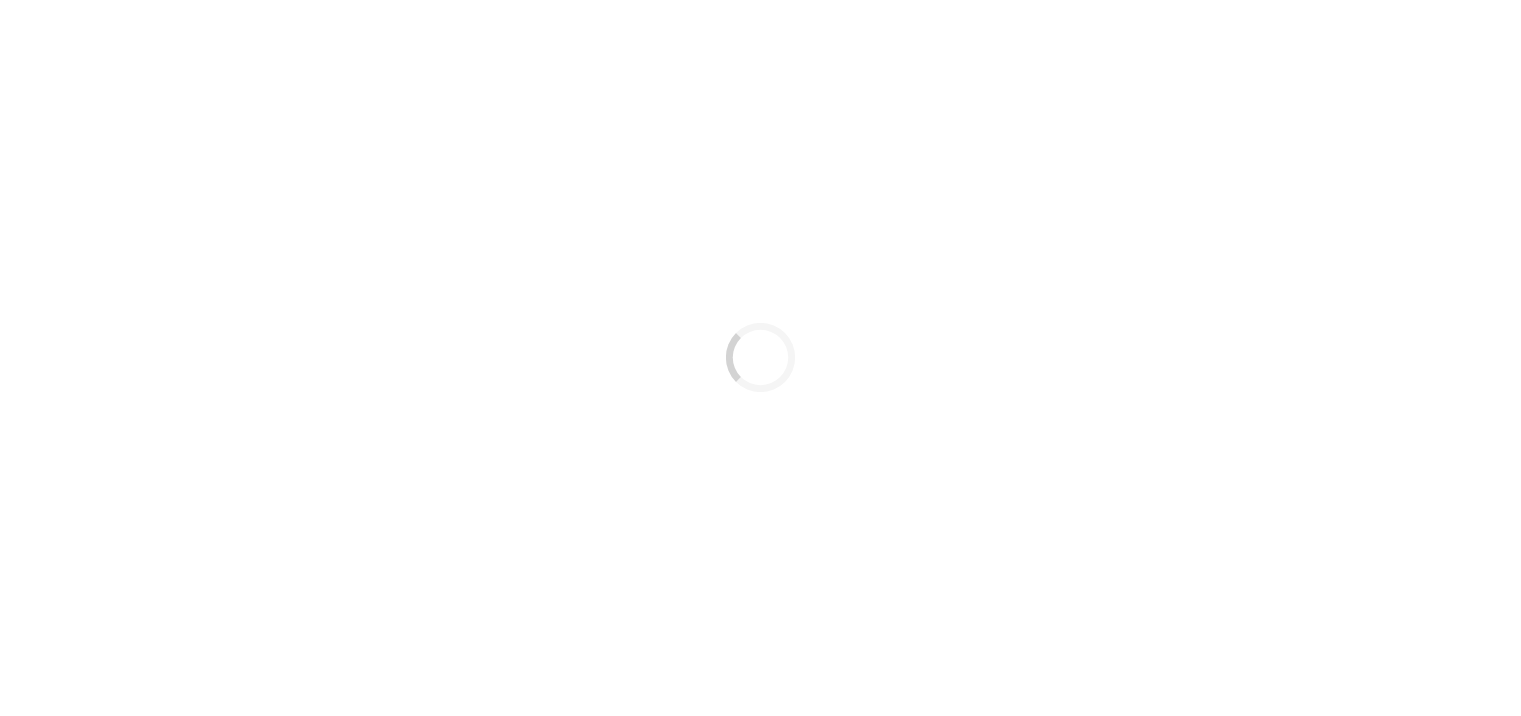 scroll, scrollTop: 0, scrollLeft: 0, axis: both 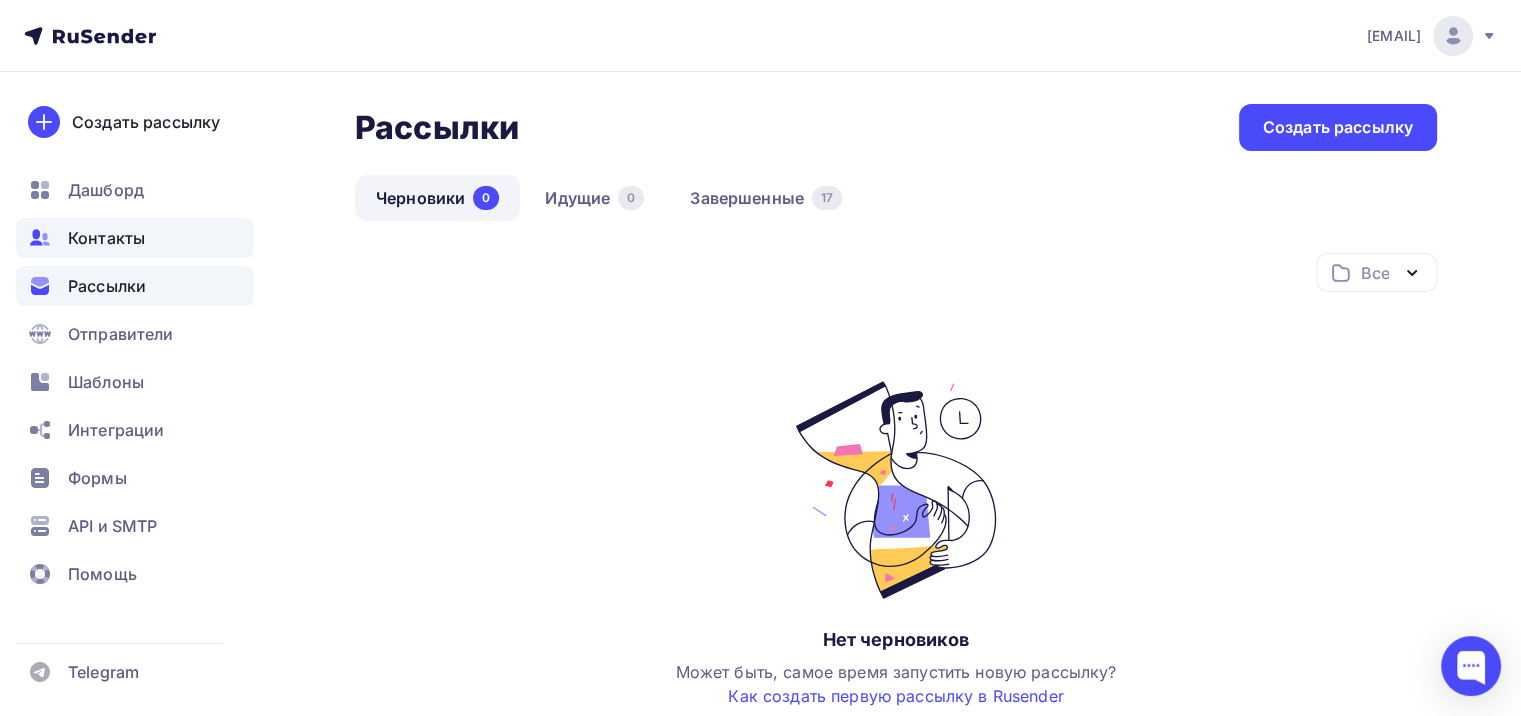 click on "Контакты" at bounding box center (135, 238) 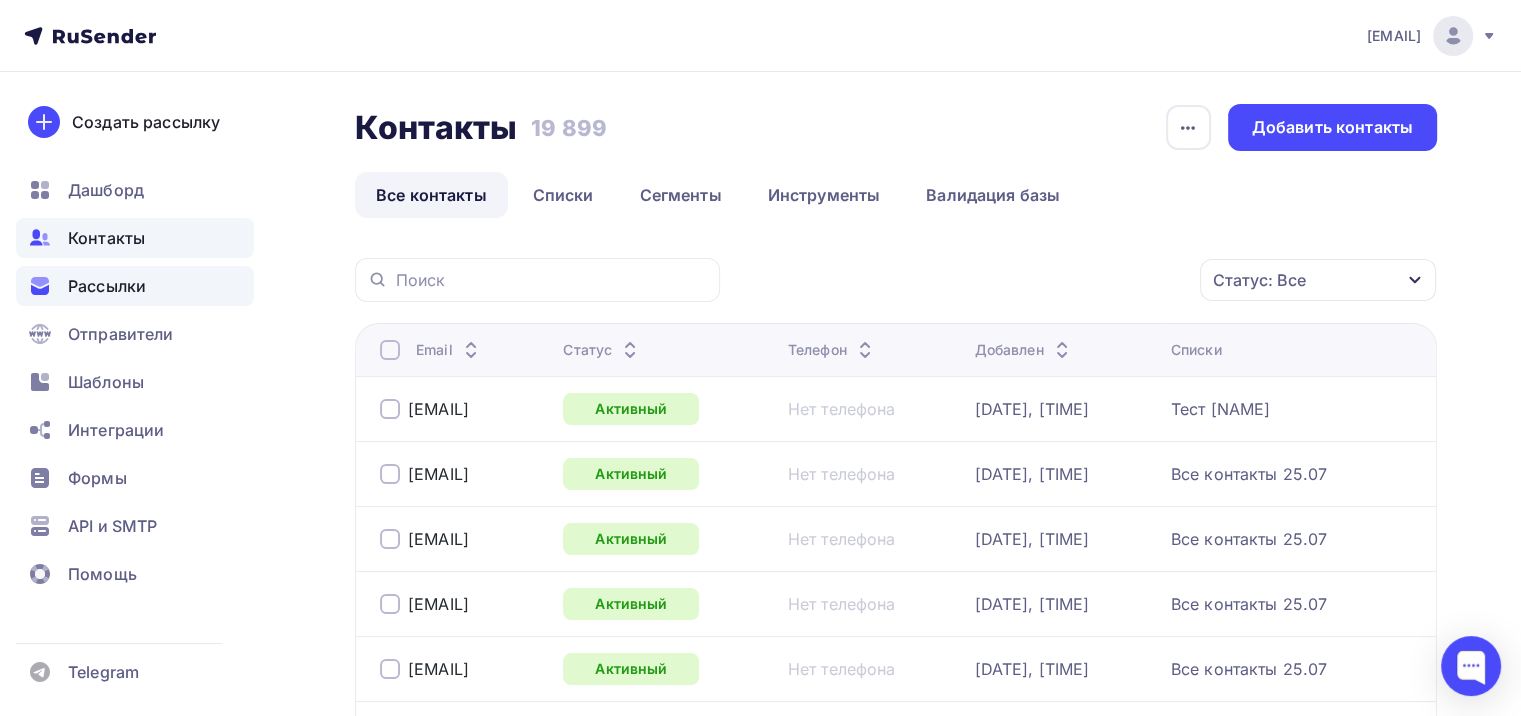 click on "Рассылки" at bounding box center [107, 286] 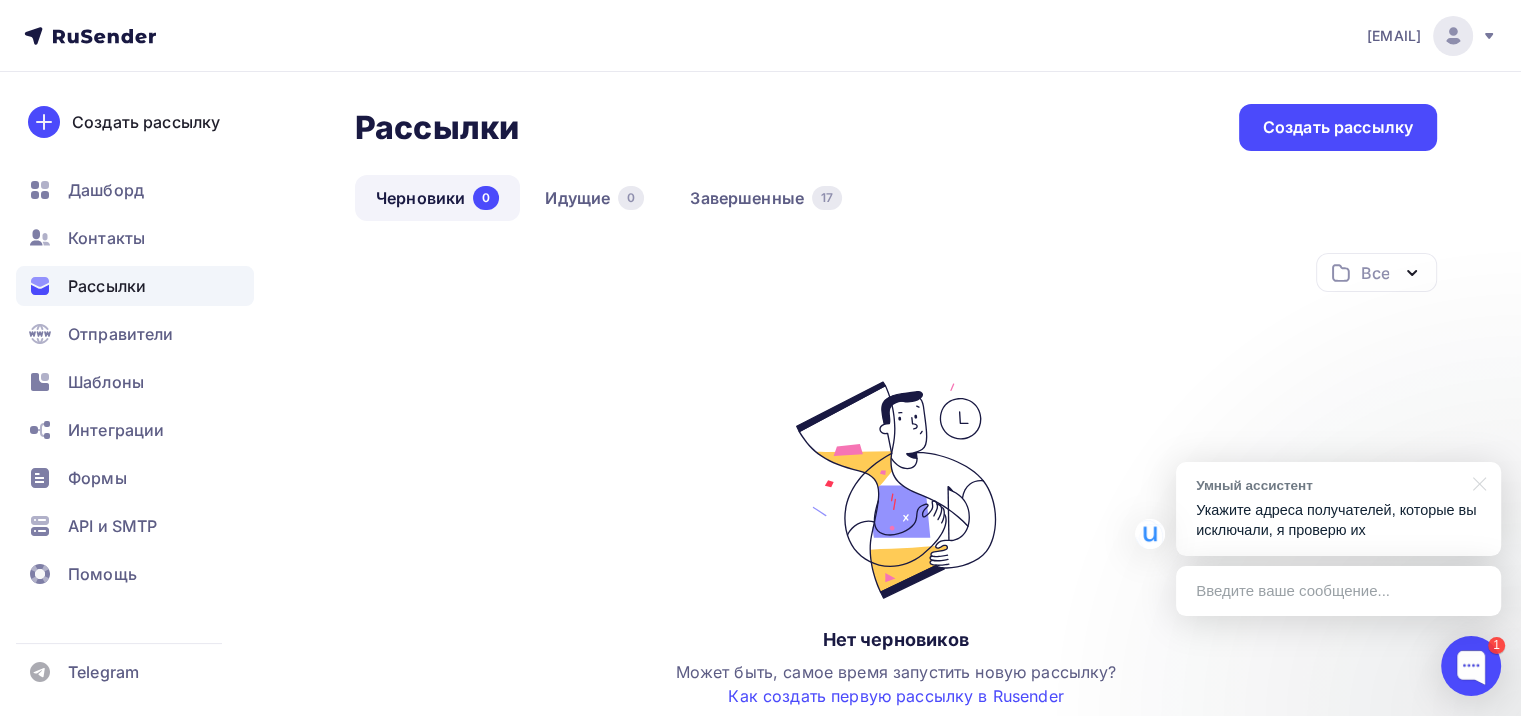 click on "Рассылки" at bounding box center (107, 286) 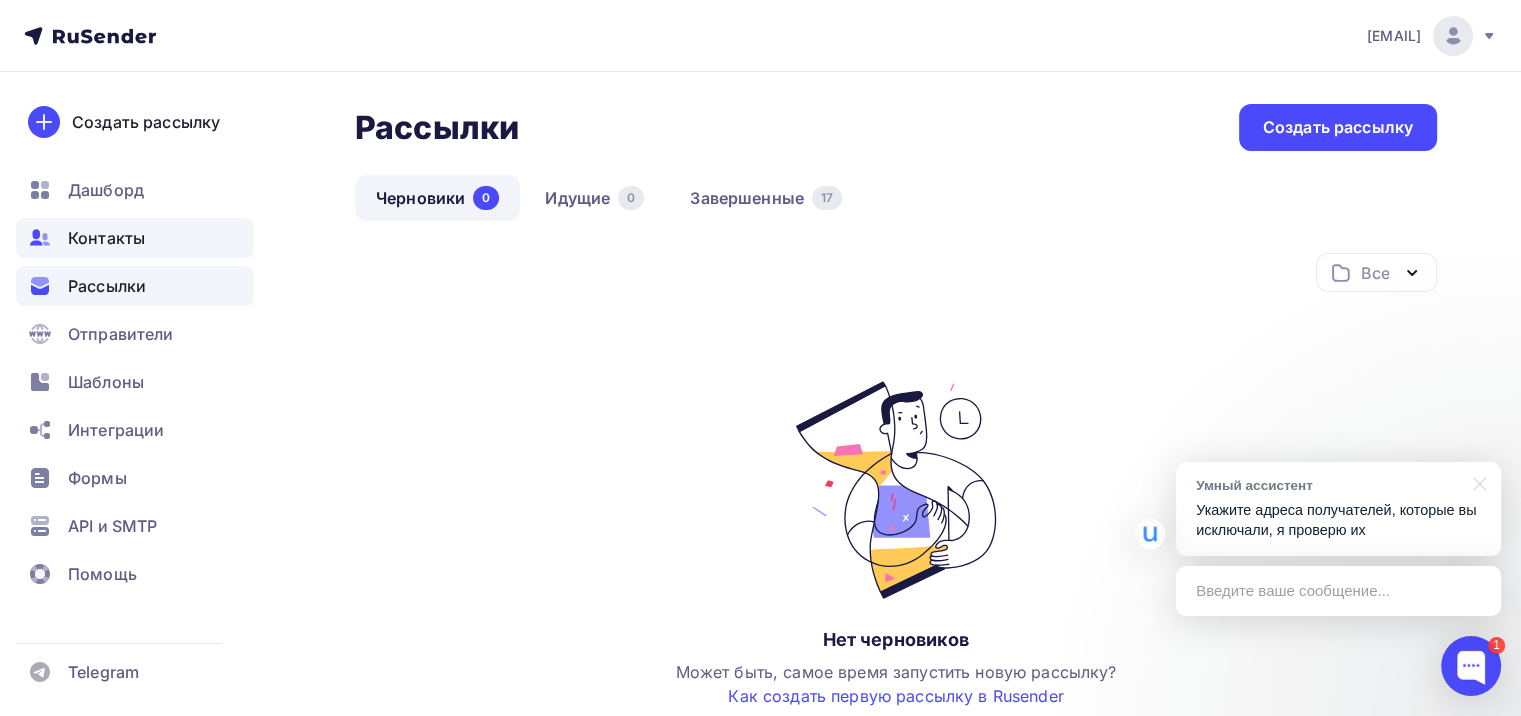 click on "Контакты" at bounding box center [106, 238] 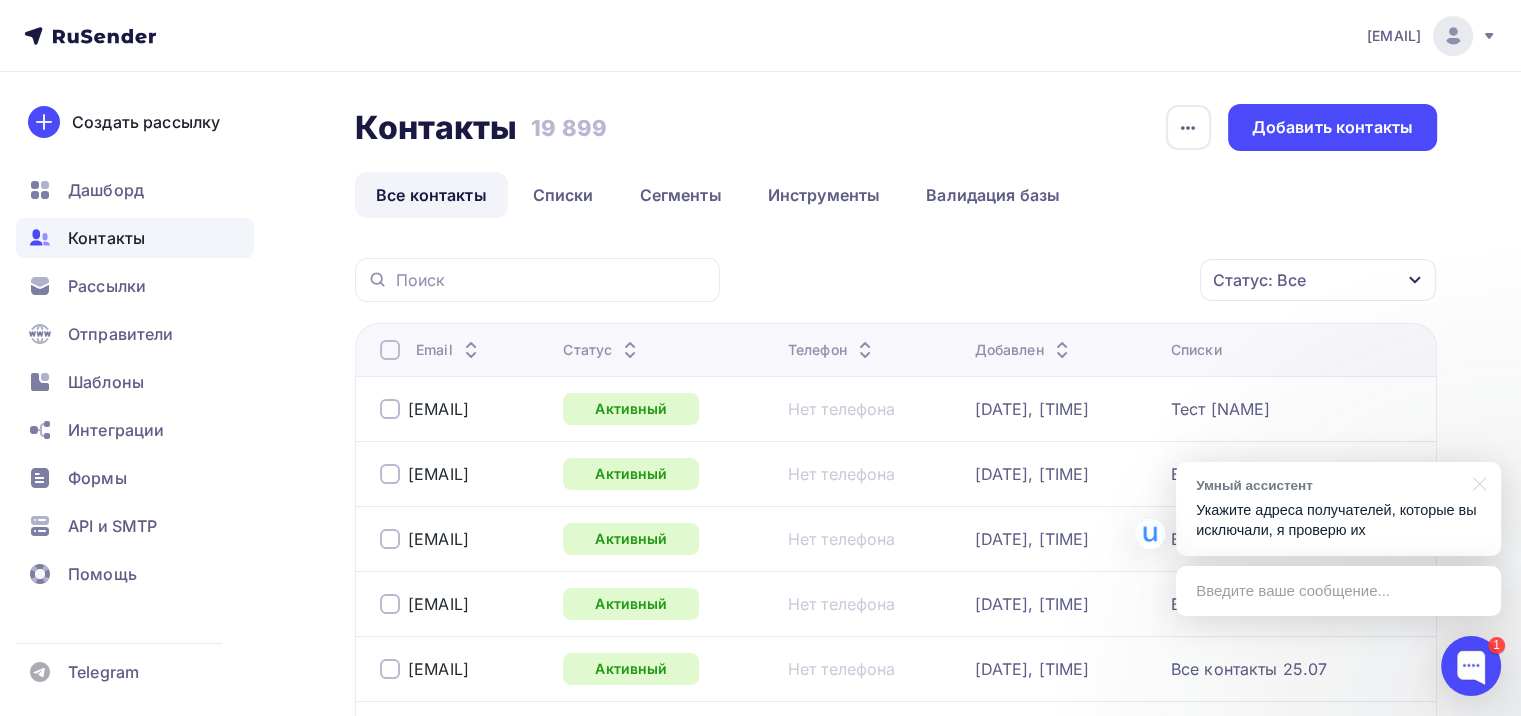click on "Статус: Все" at bounding box center (1259, 280) 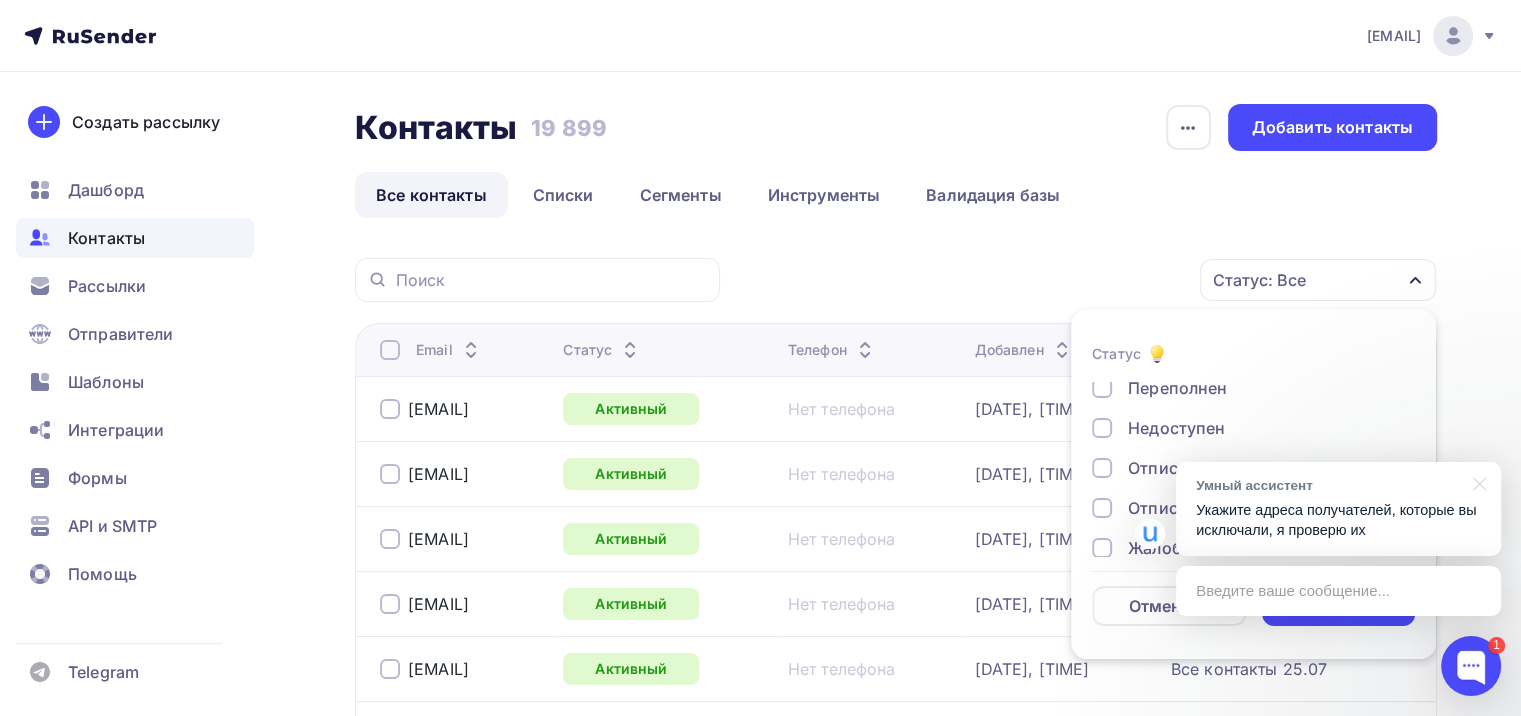 scroll, scrollTop: 144, scrollLeft: 0, axis: vertical 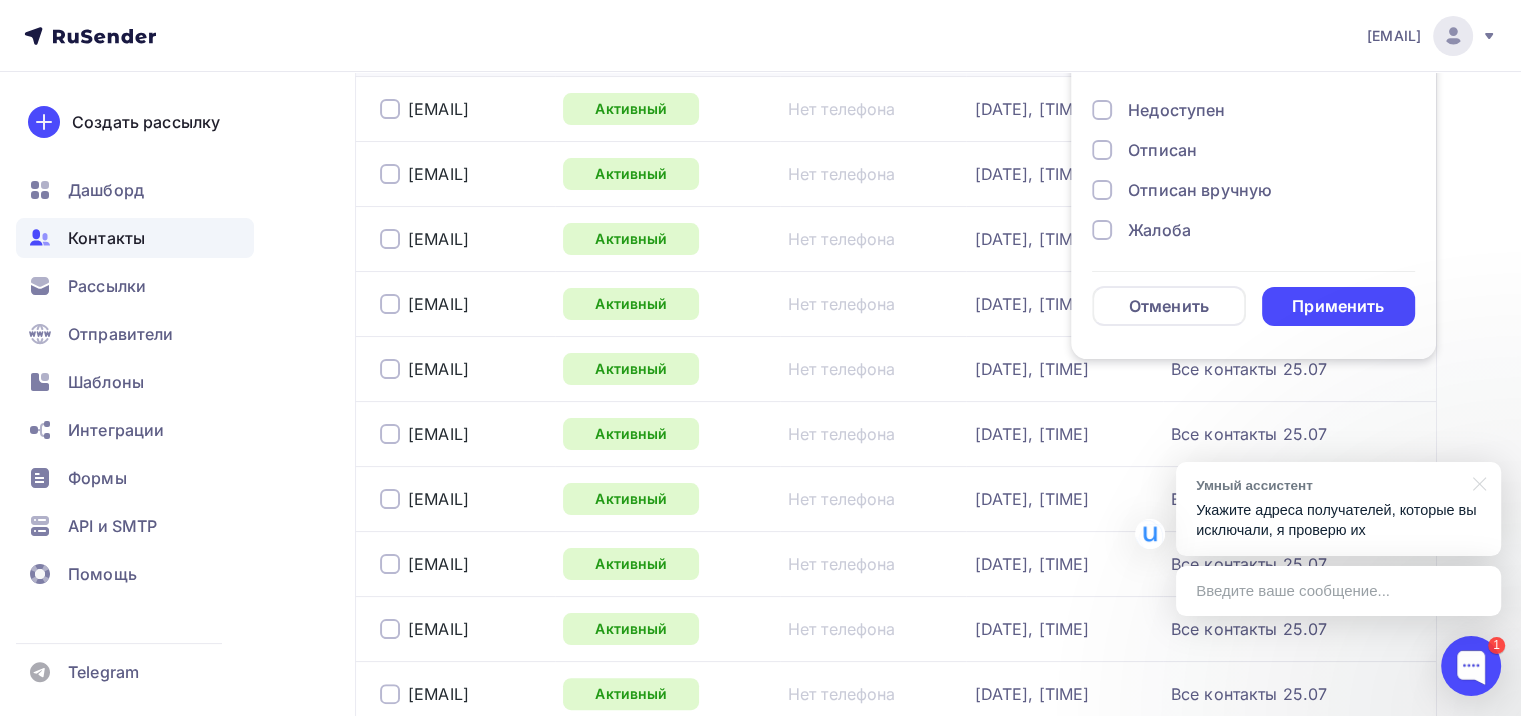 click on "Жалоба" at bounding box center [1242, 230] 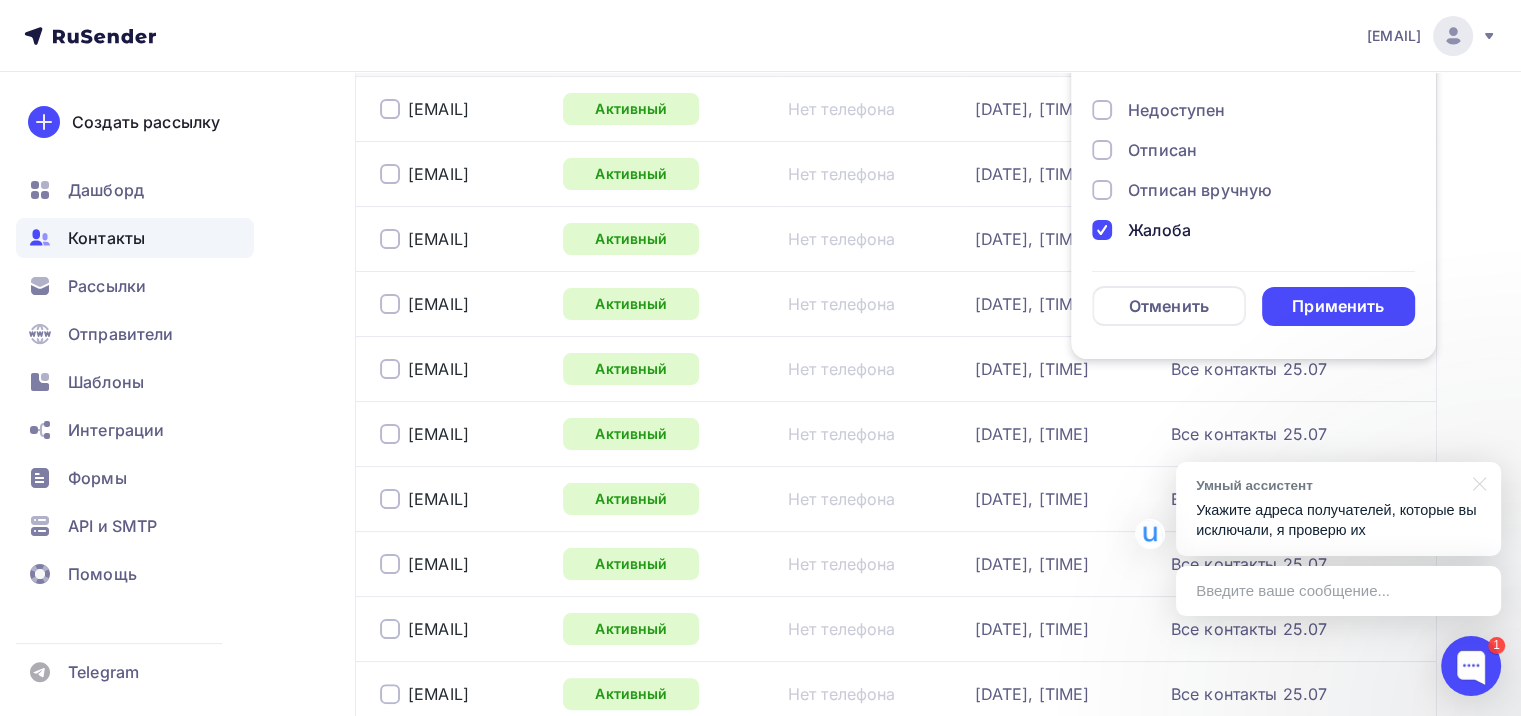 click on "Новый
Активный
Не существует
Переполнен
Недоступен
Отписан
Отписан вручную
Жалоба" at bounding box center [1253, 90] 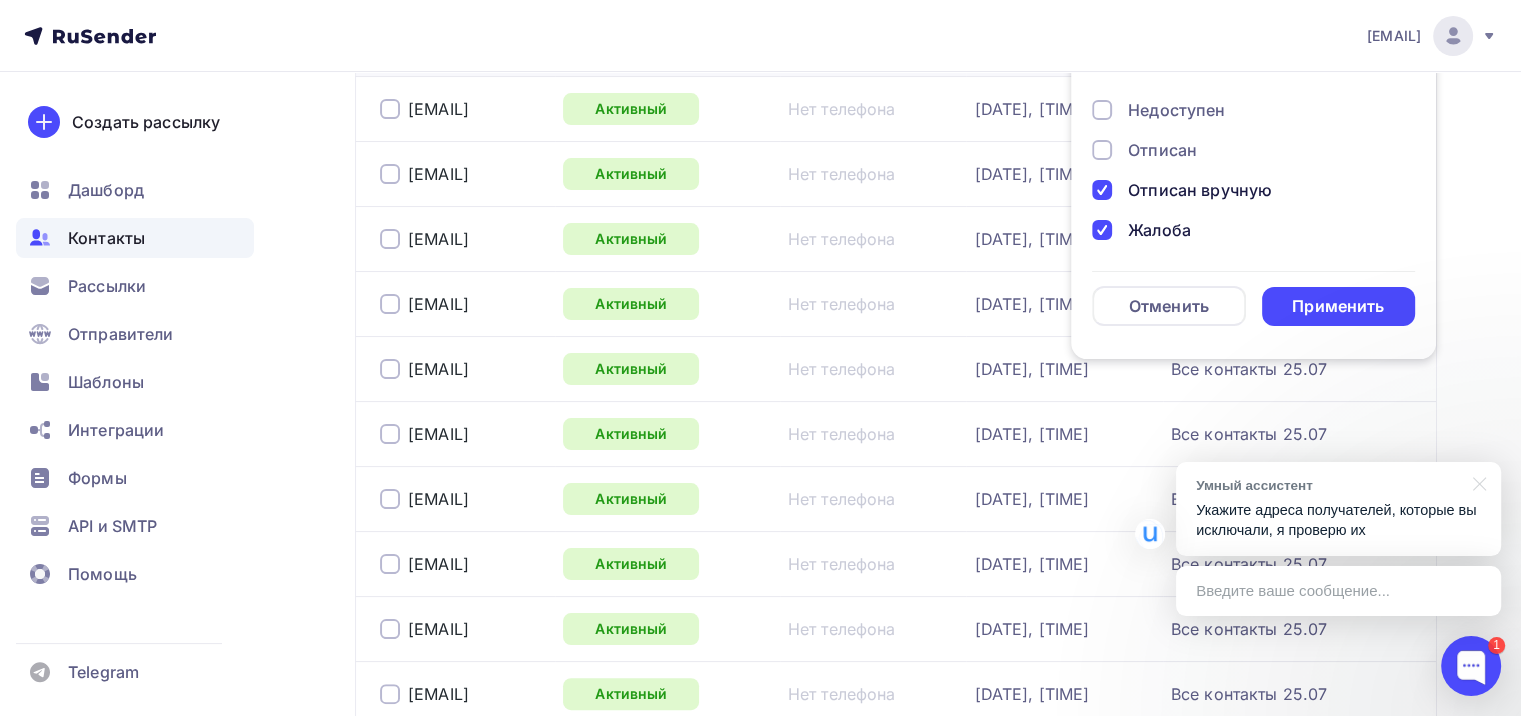 click on "Новый
Активный
Не существует
Переполнен
Недоступен
Отписан
Отписан вручную
Жалоба" at bounding box center (1253, 90) 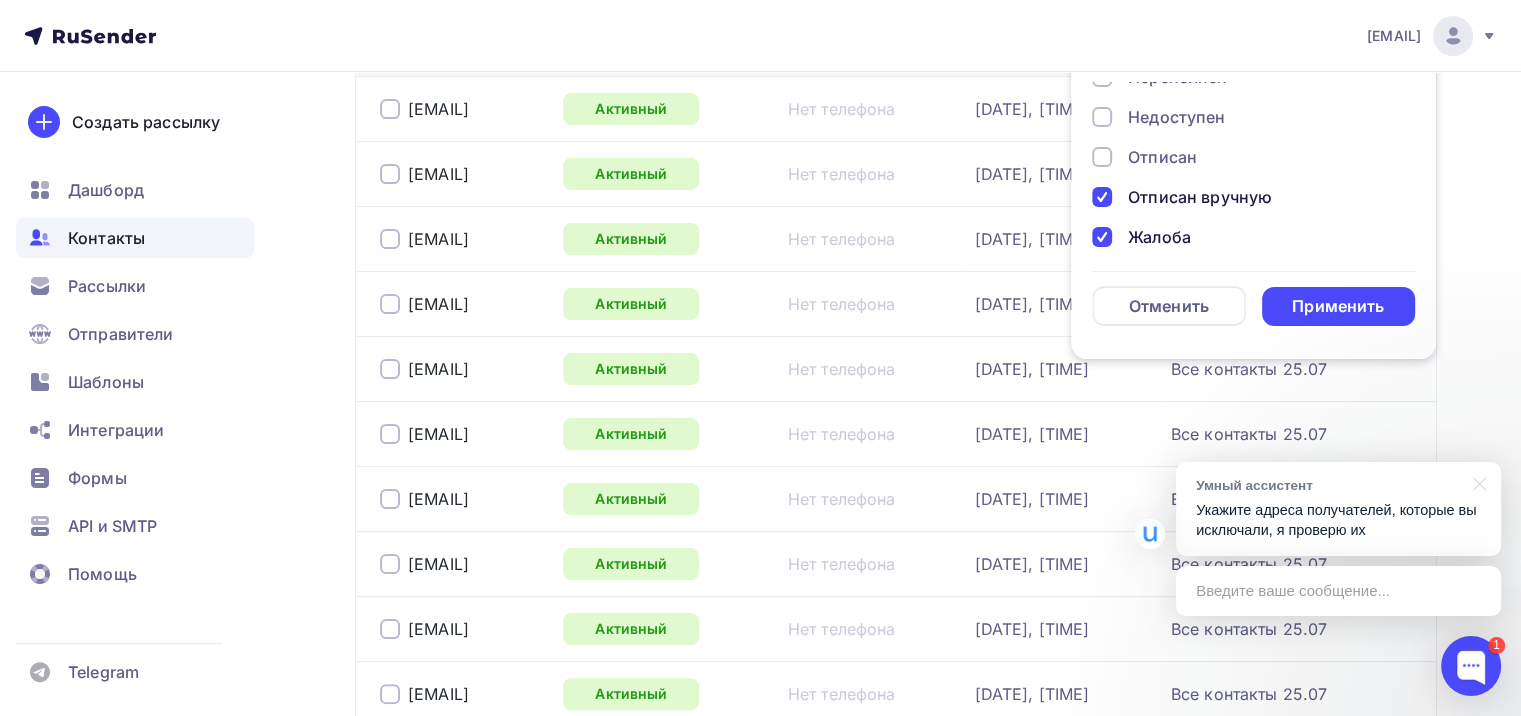 scroll, scrollTop: 144, scrollLeft: 0, axis: vertical 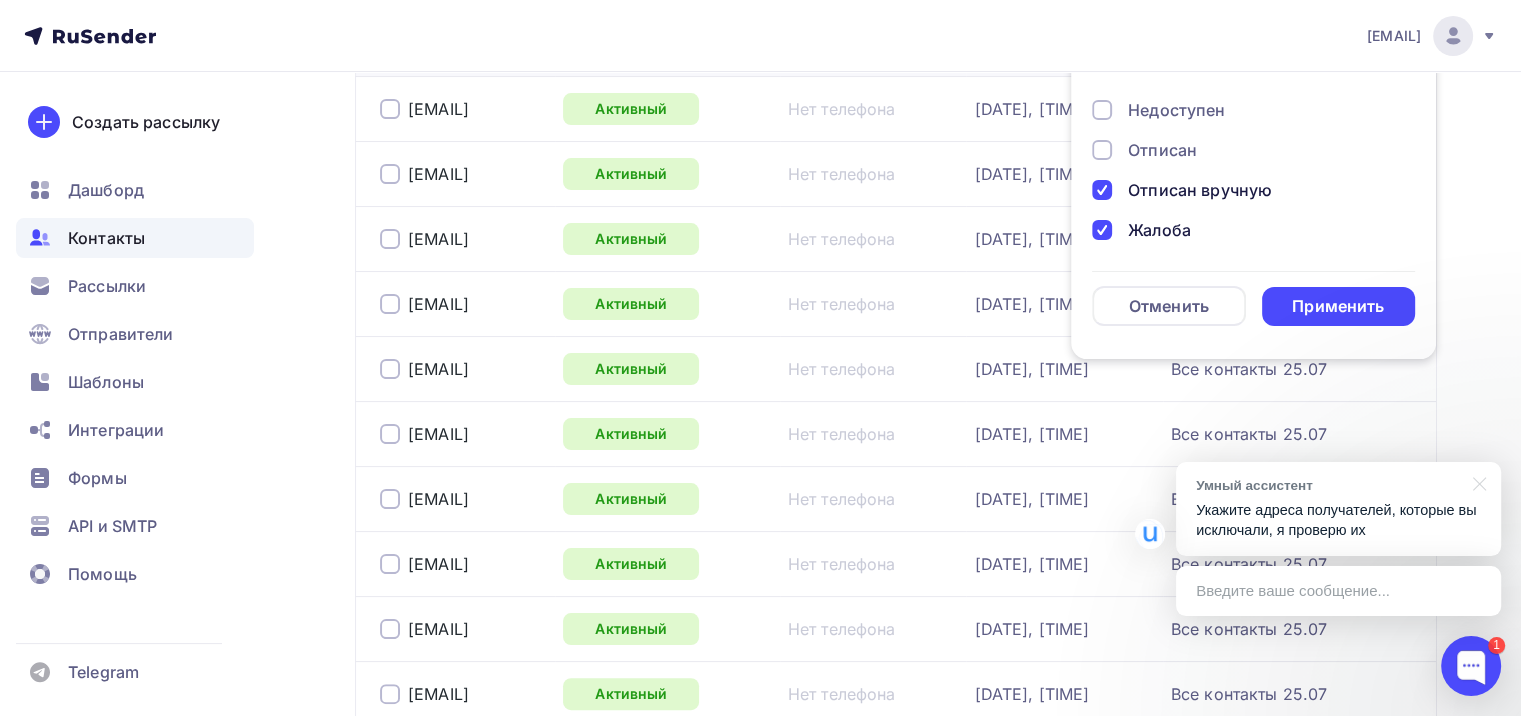 click at bounding box center [1102, 150] 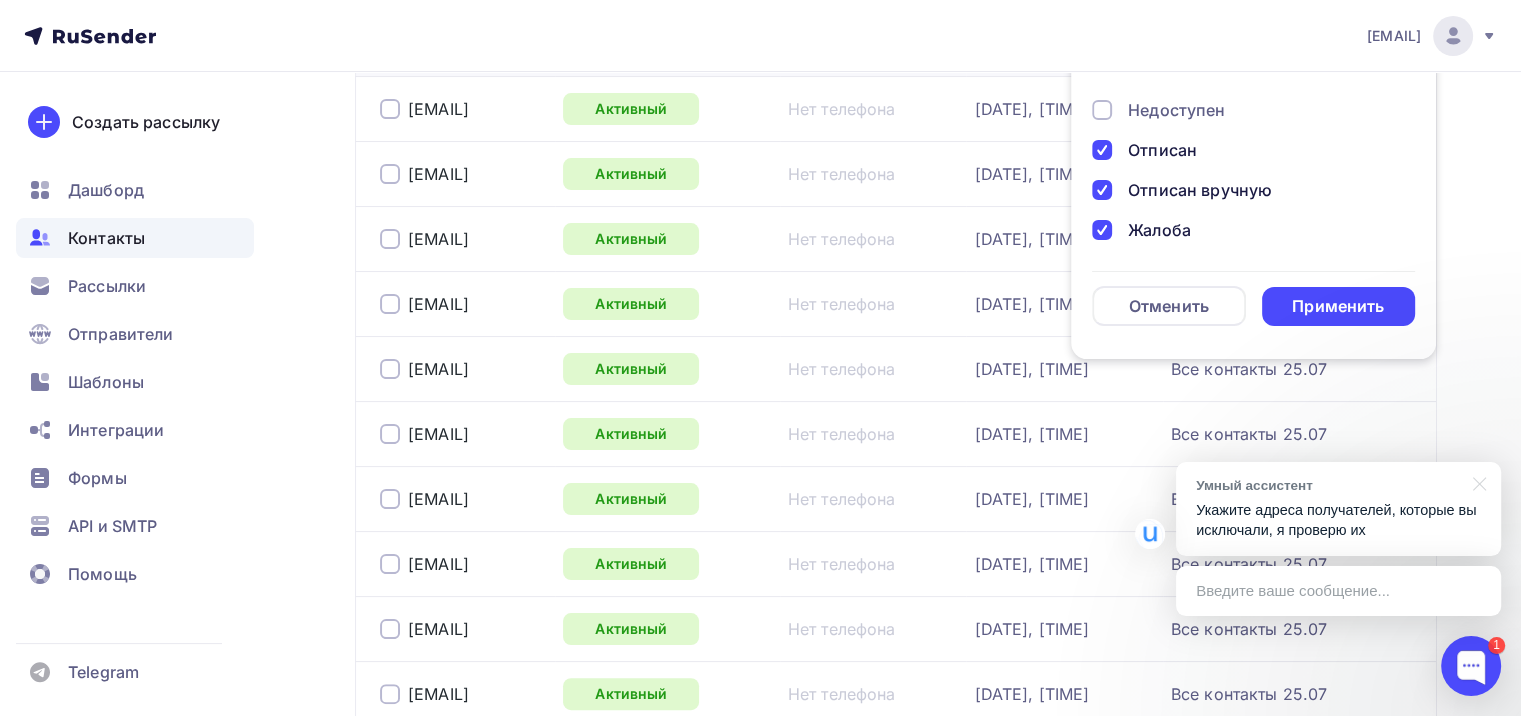 click on "Недоступен" at bounding box center [1242, 110] 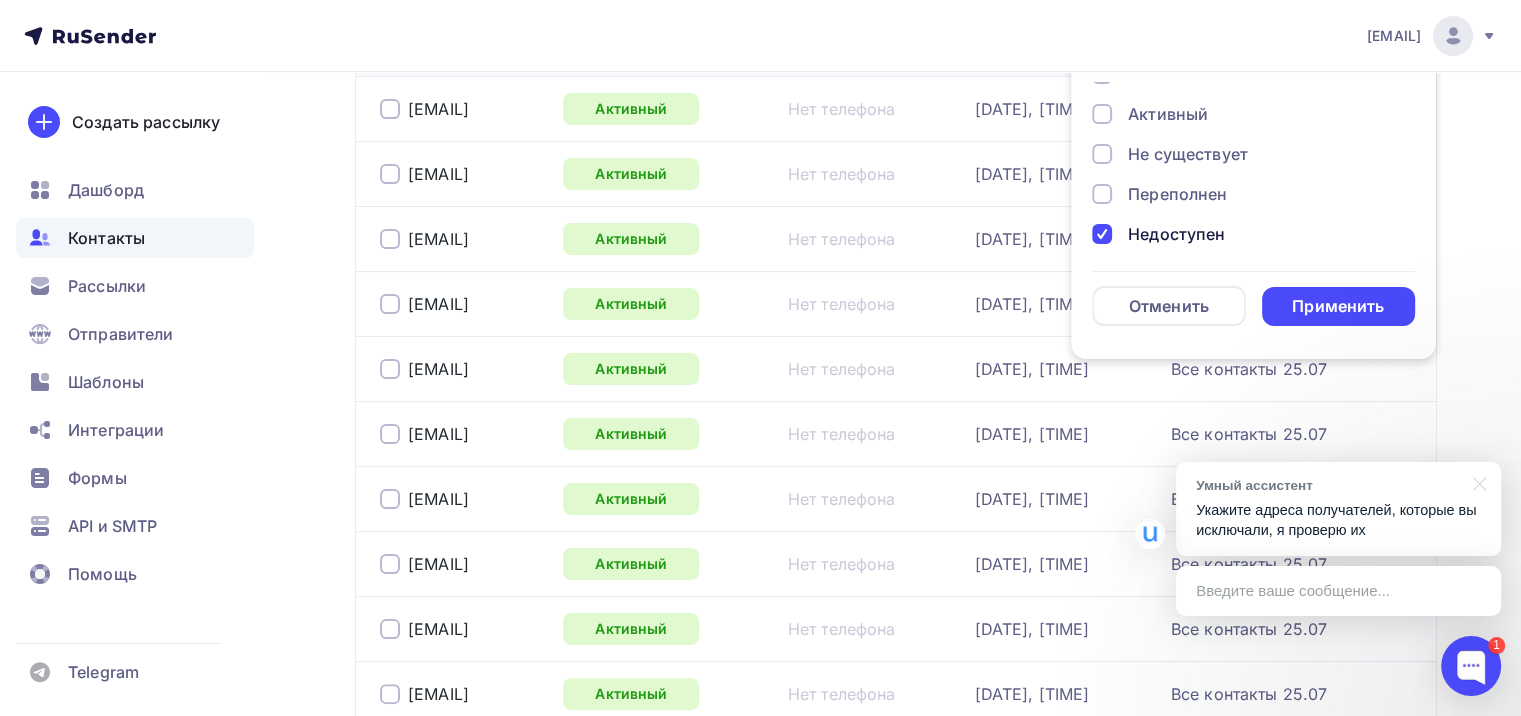 scroll, scrollTop: 0, scrollLeft: 0, axis: both 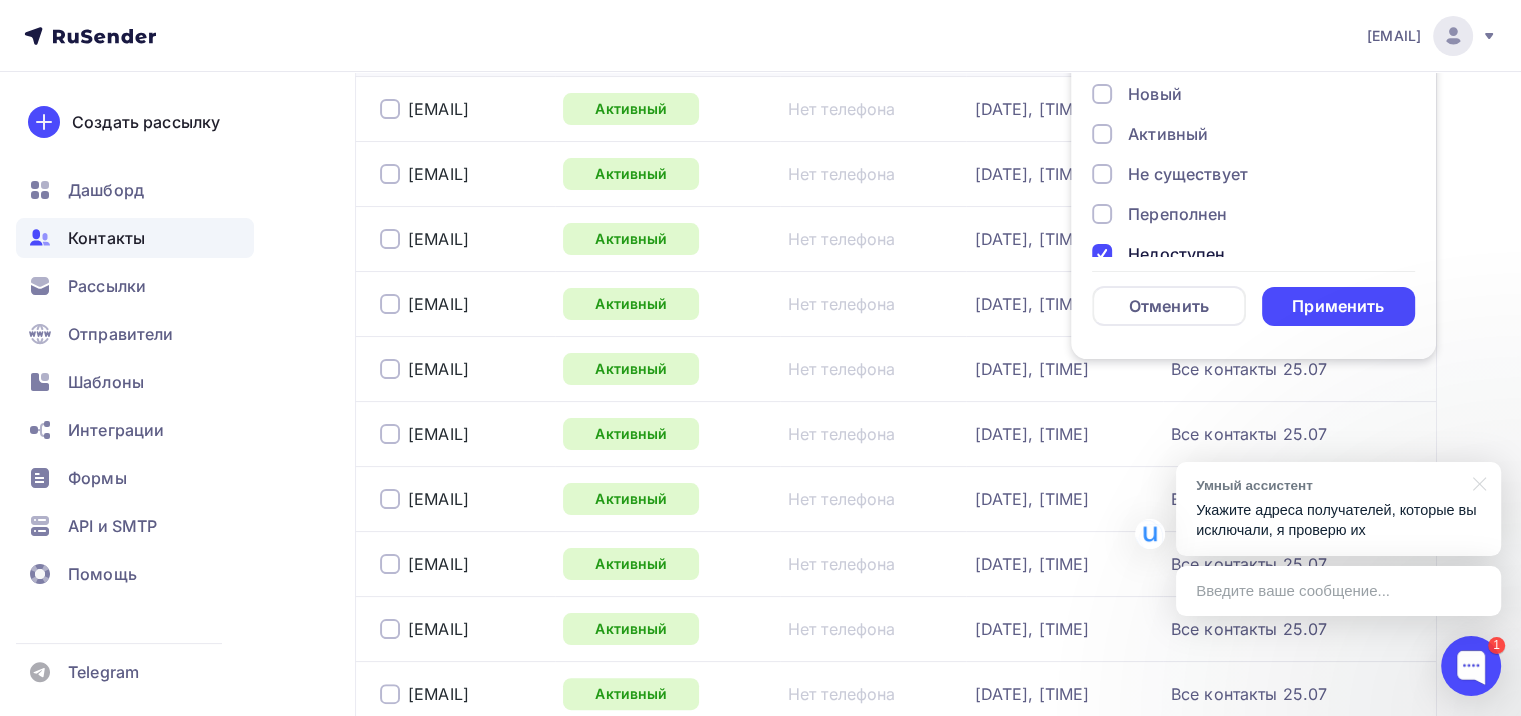 click at bounding box center (1102, 214) 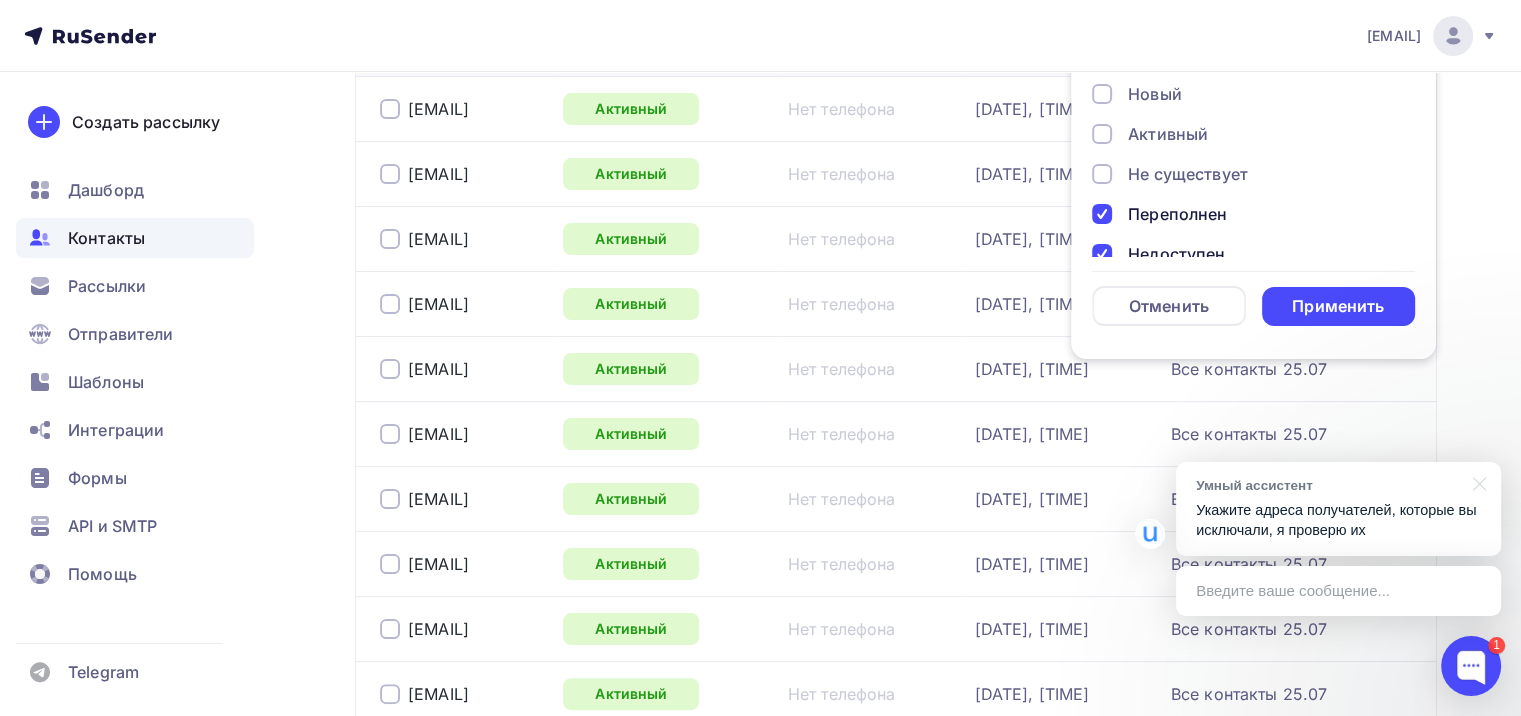 click on "Не существует" at bounding box center (1242, 174) 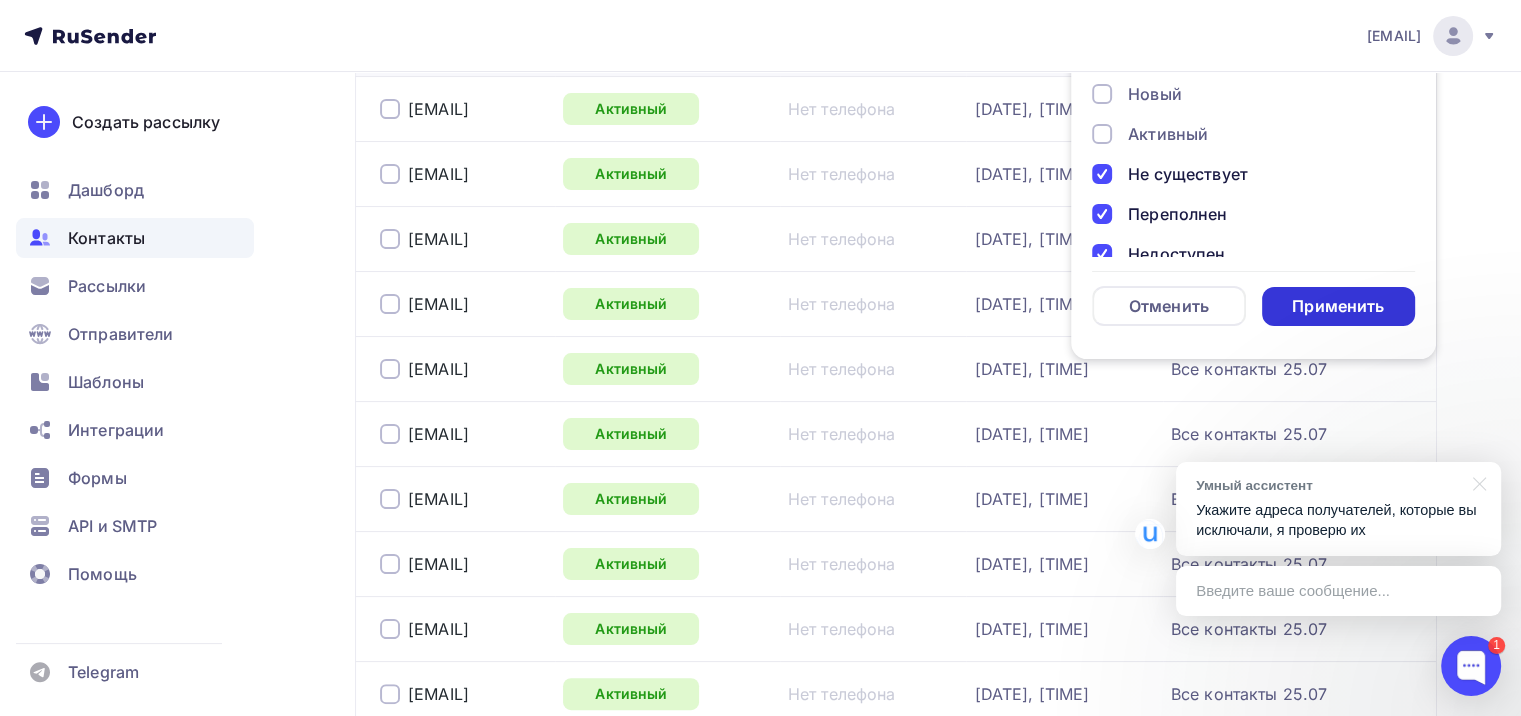 click on "Применить" at bounding box center [1338, 306] 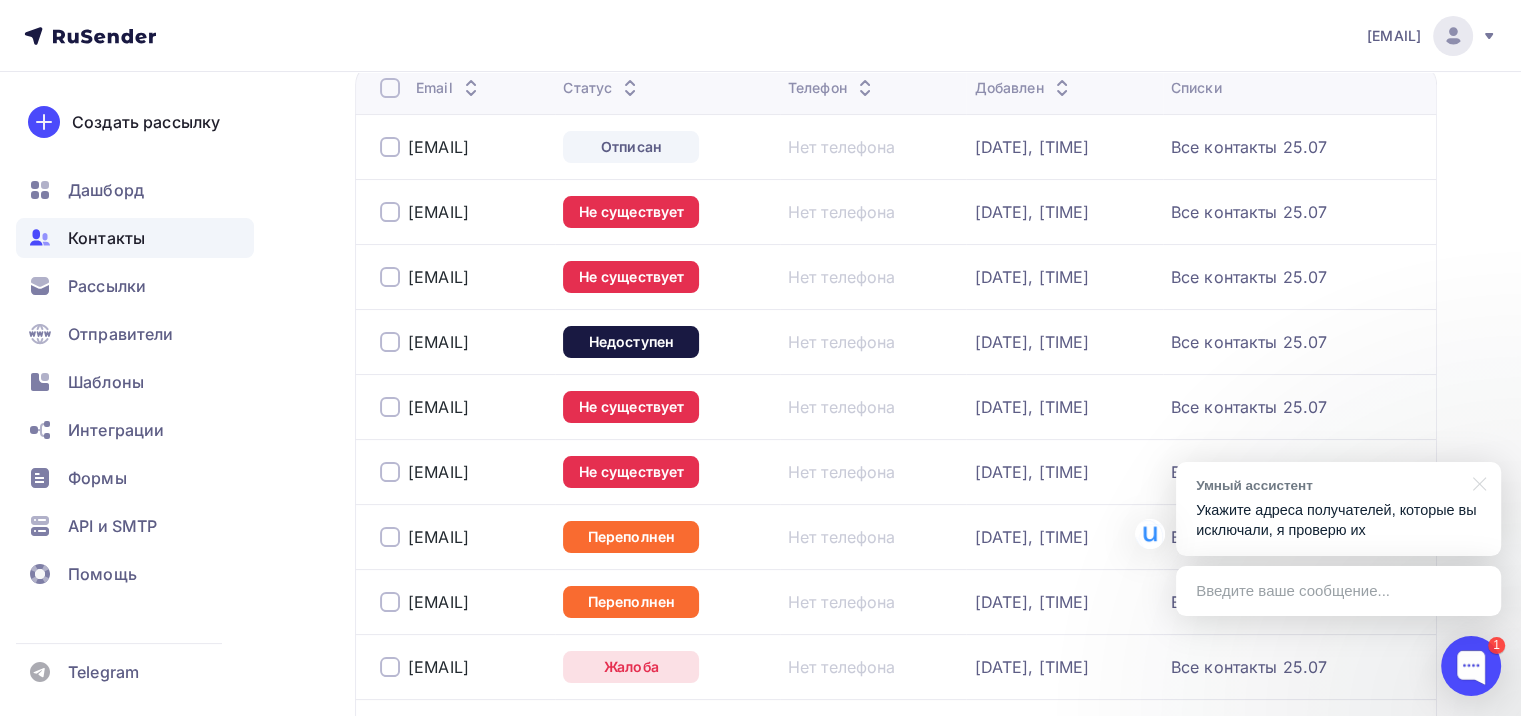 scroll, scrollTop: 200, scrollLeft: 0, axis: vertical 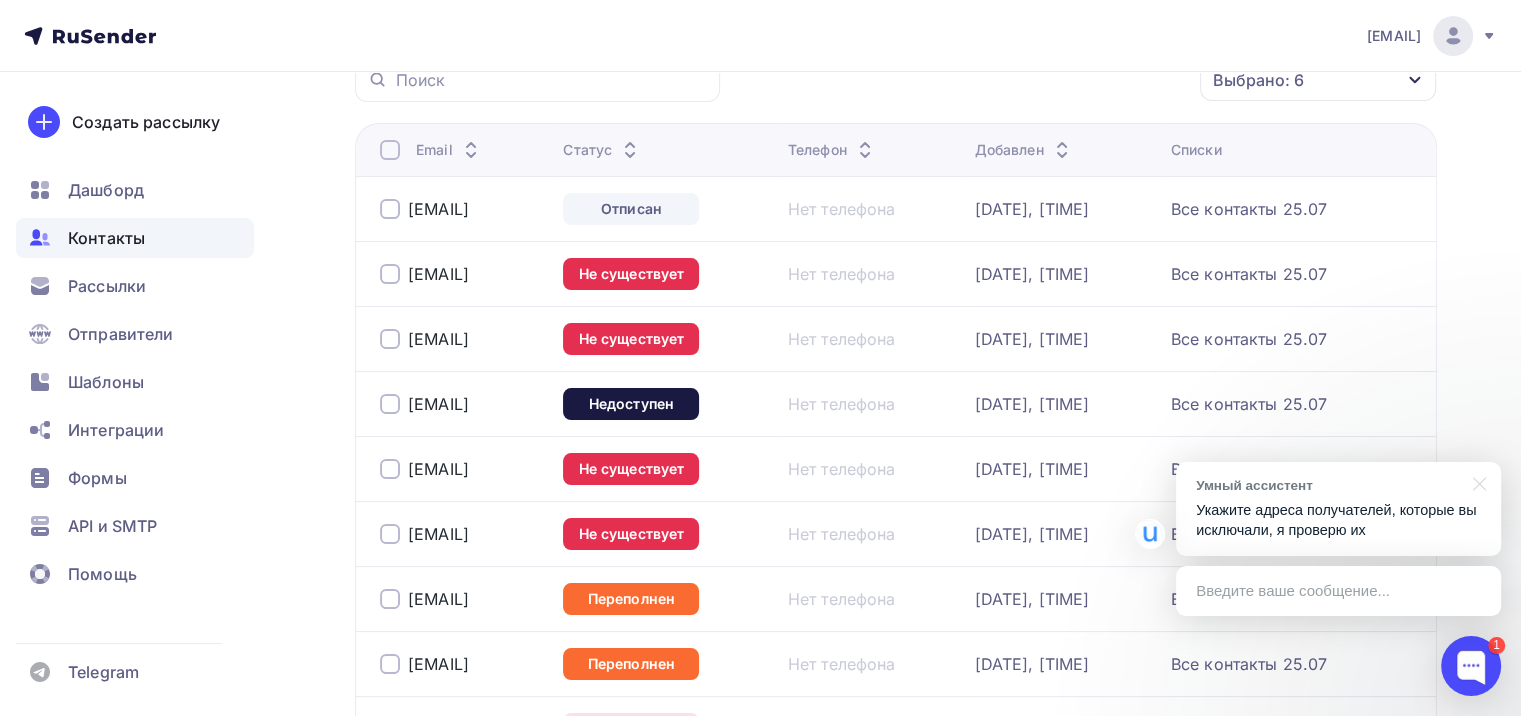 drag, startPoint x: 395, startPoint y: 206, endPoint x: 752, endPoint y: 394, distance: 403.47614 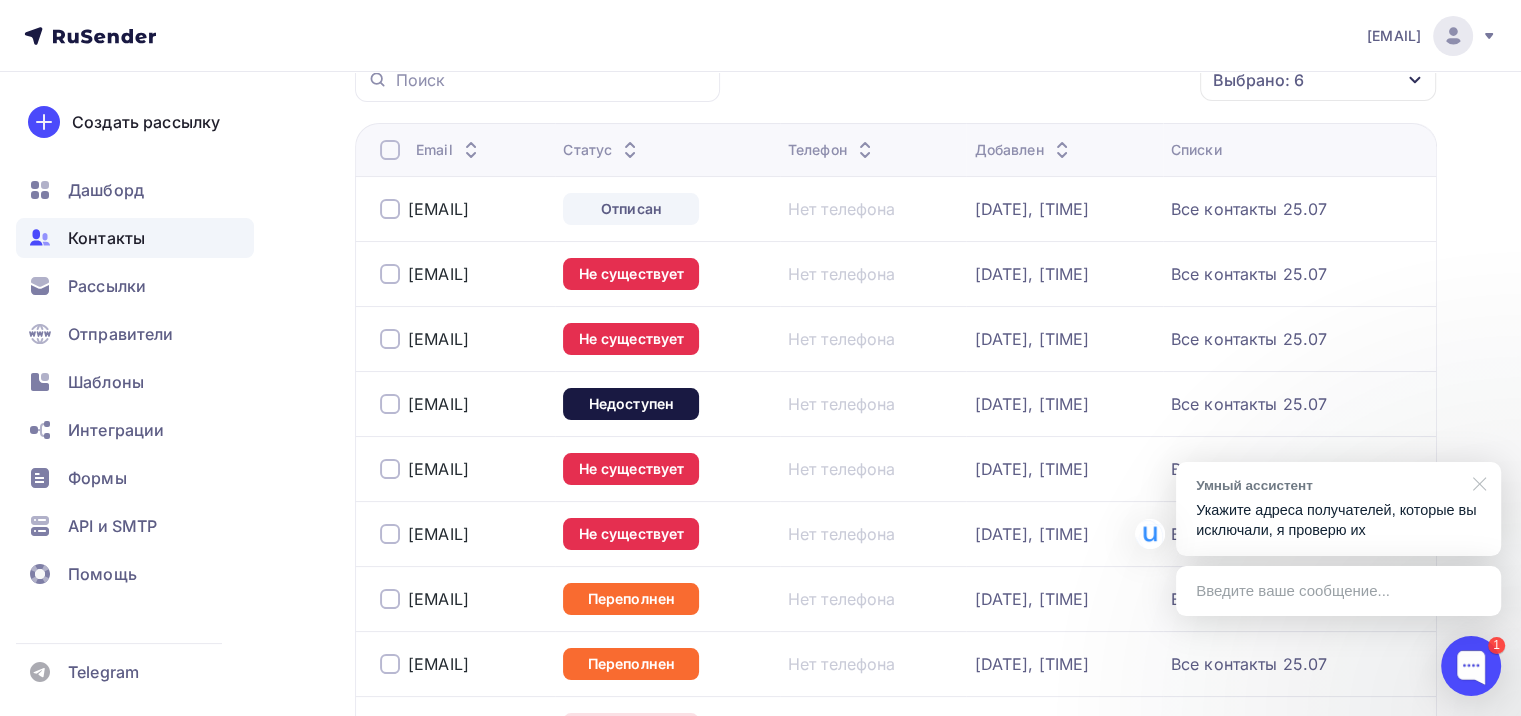 click at bounding box center (1476, 482) 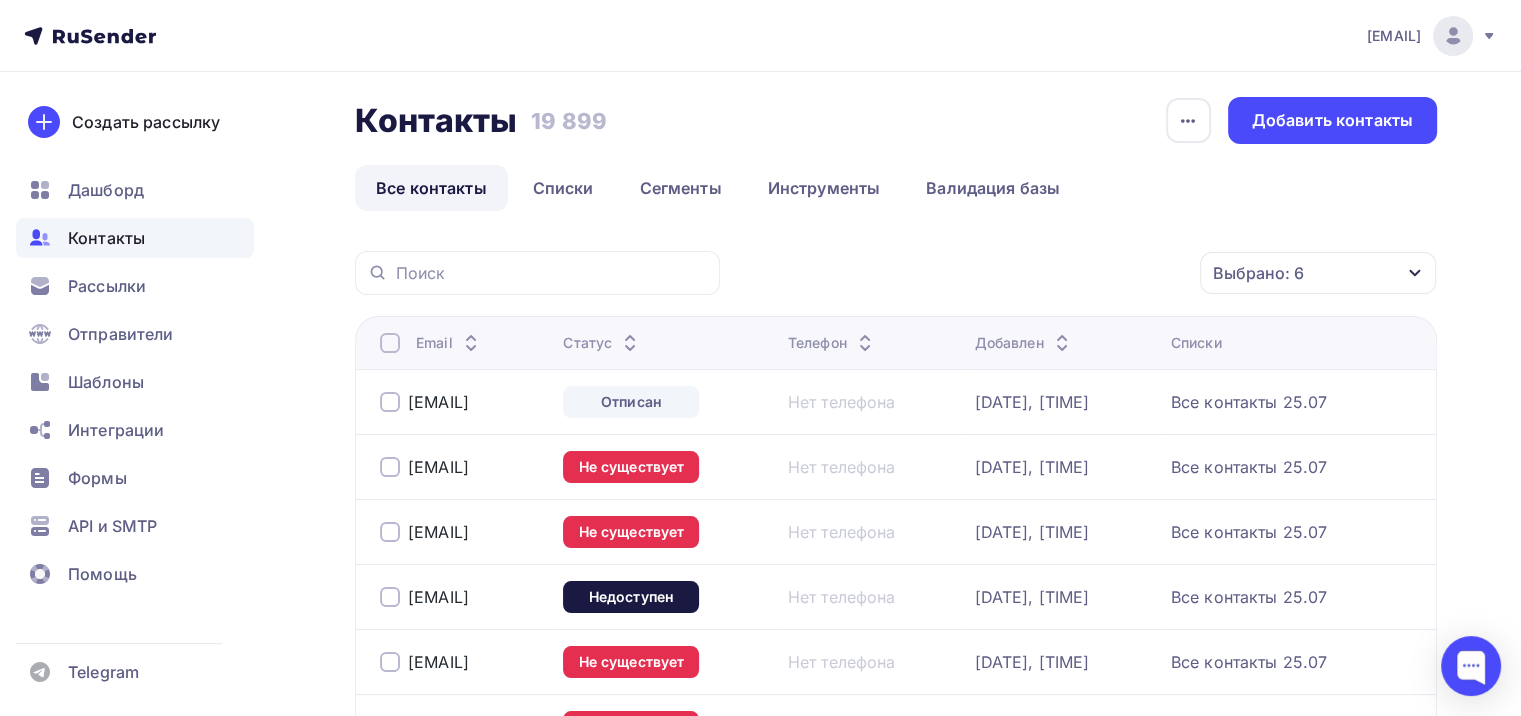 scroll, scrollTop: 0, scrollLeft: 0, axis: both 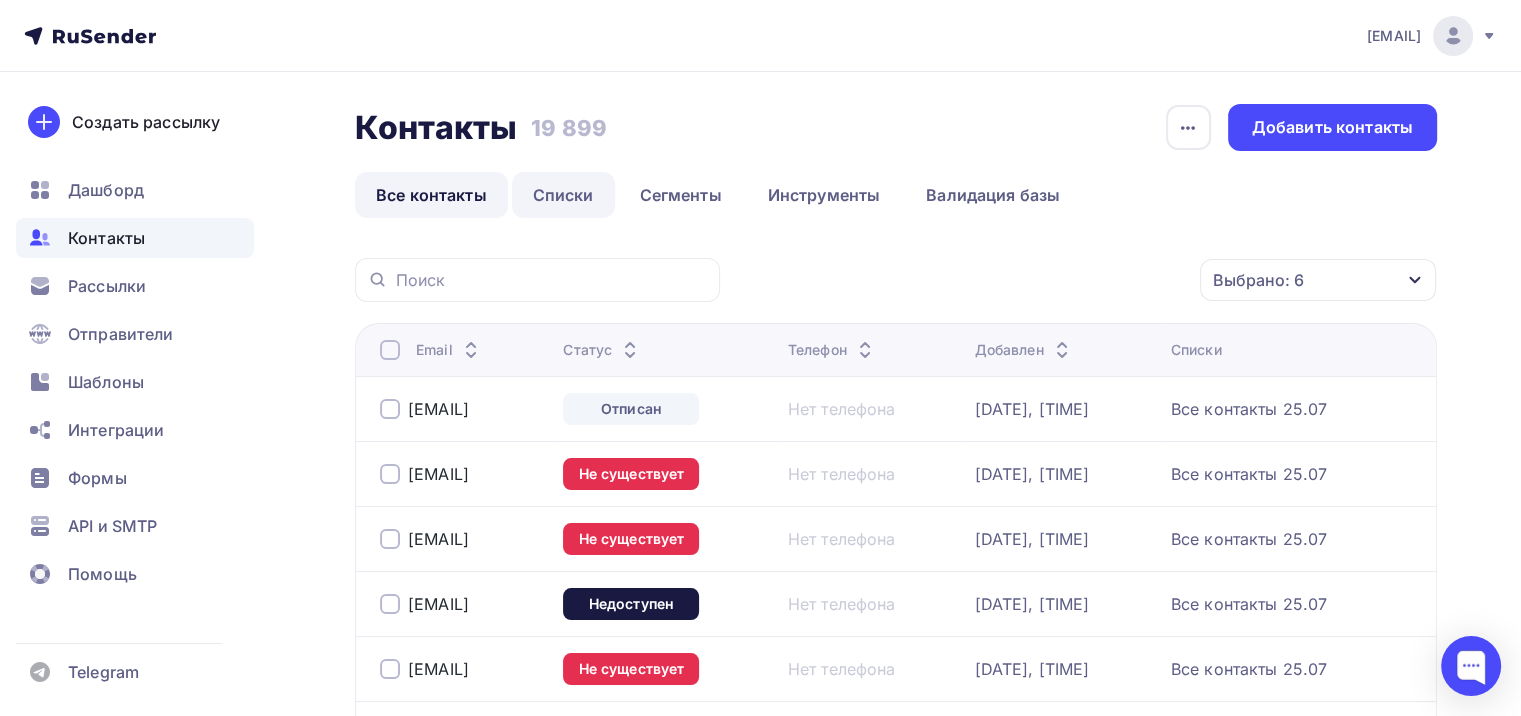 click on "Списки" at bounding box center (563, 195) 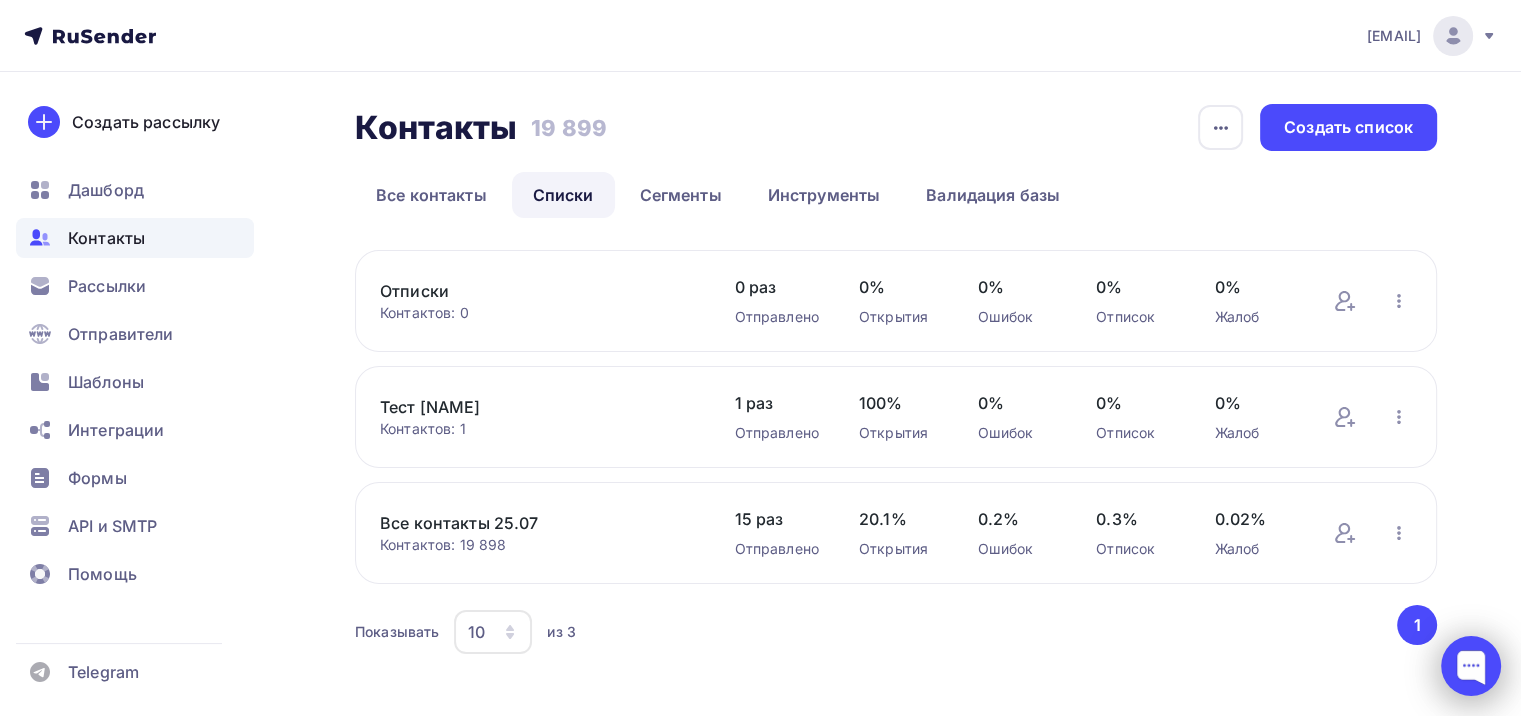 click at bounding box center (1471, 666) 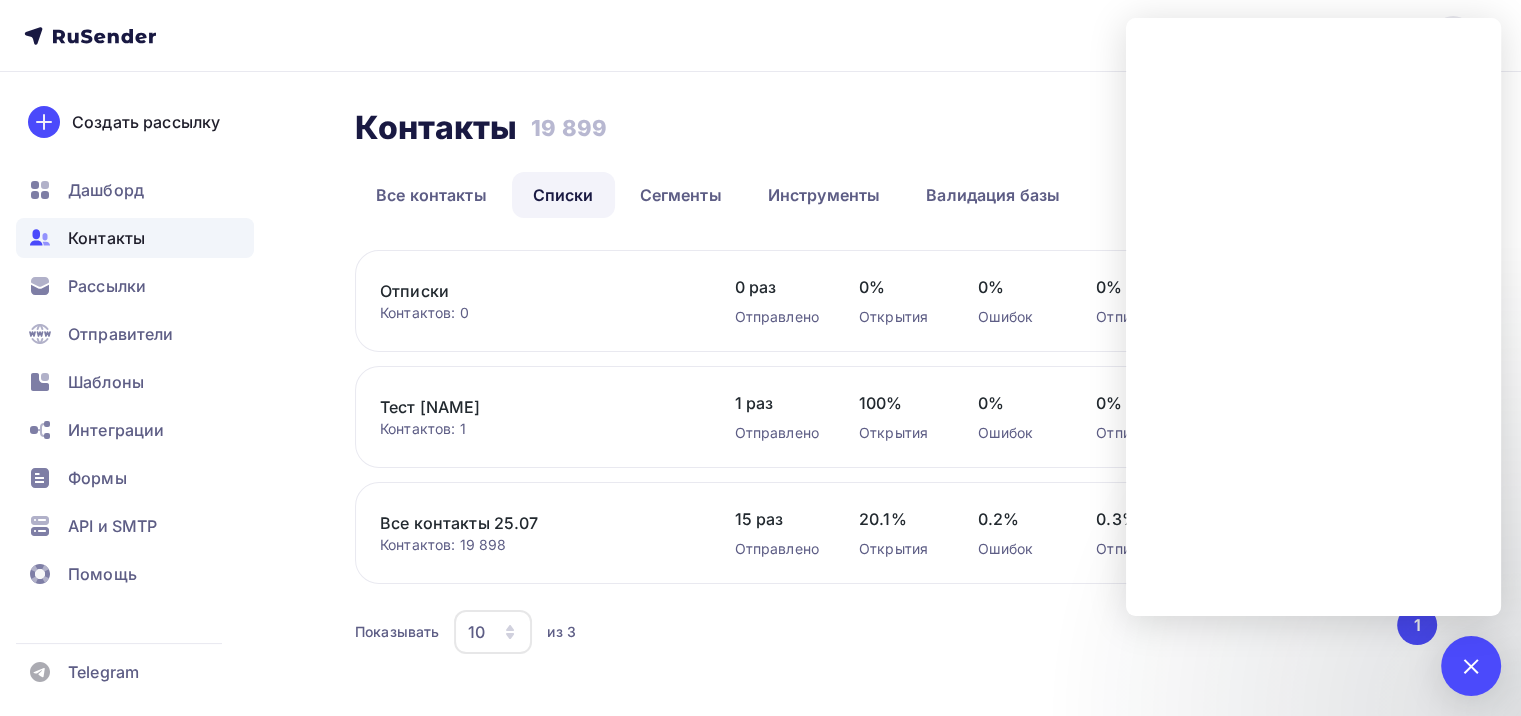 click on "Все контакты 25.07" at bounding box center (537, 523) 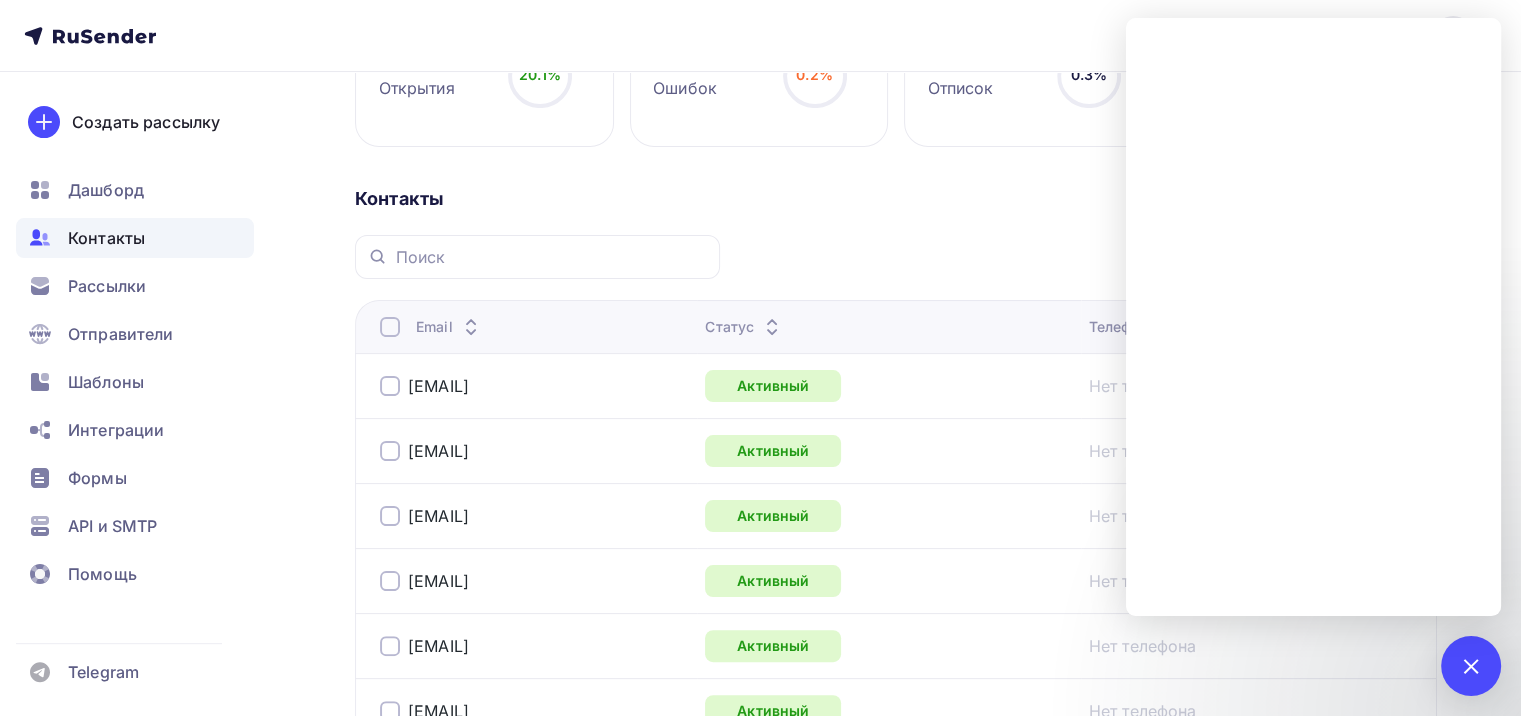 scroll, scrollTop: 300, scrollLeft: 0, axis: vertical 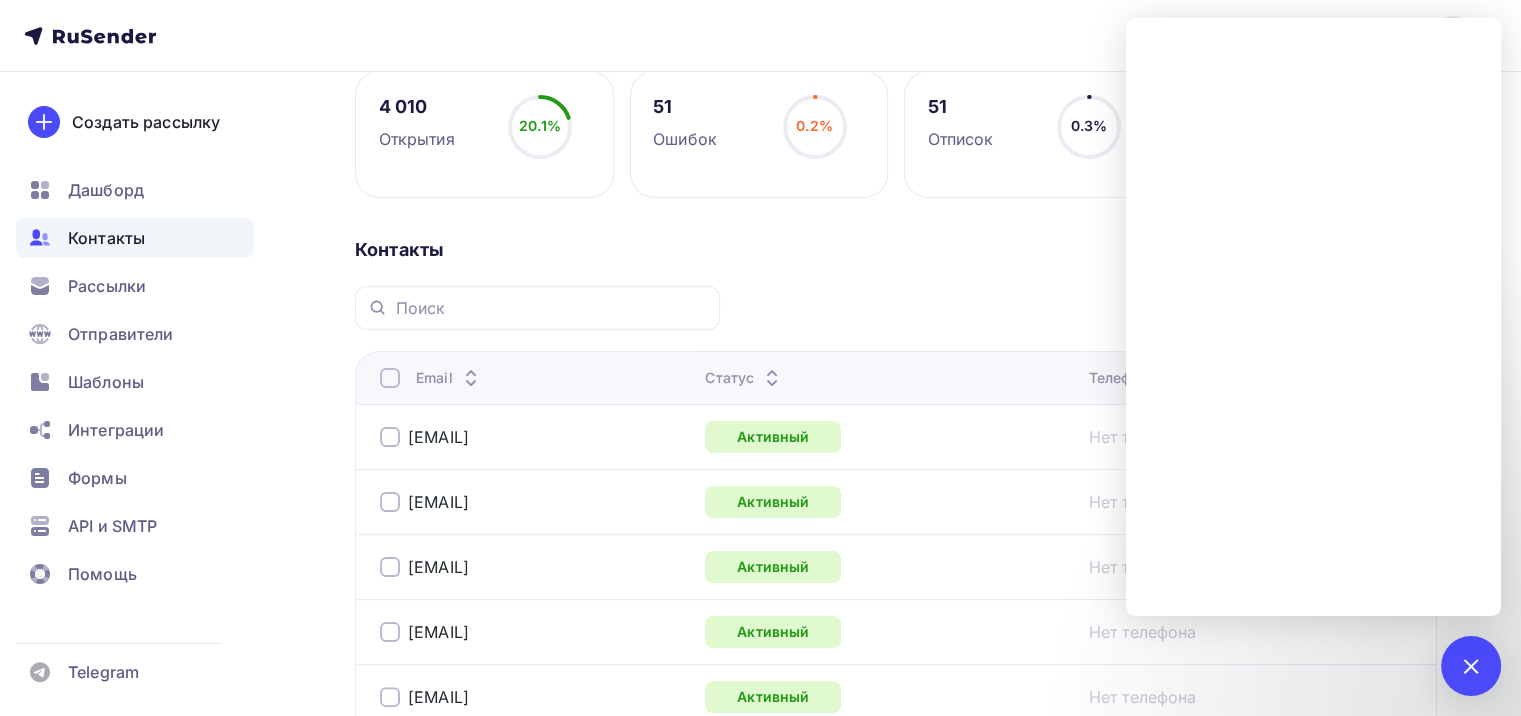 click on "Назад         Все контакты 25.07
Переименовать список
Скачать список
Отписать адреса
Настроить поля и переменные
Удалить
#21229
Создан
14.04.2025, 17:16
Отправлено:
15
раз
Переименовать список
Скачать список
Отписать адреса
Настроить поля и переменные
Удалить
19 898
Контактов в списке
19 791" at bounding box center [760, 1815] 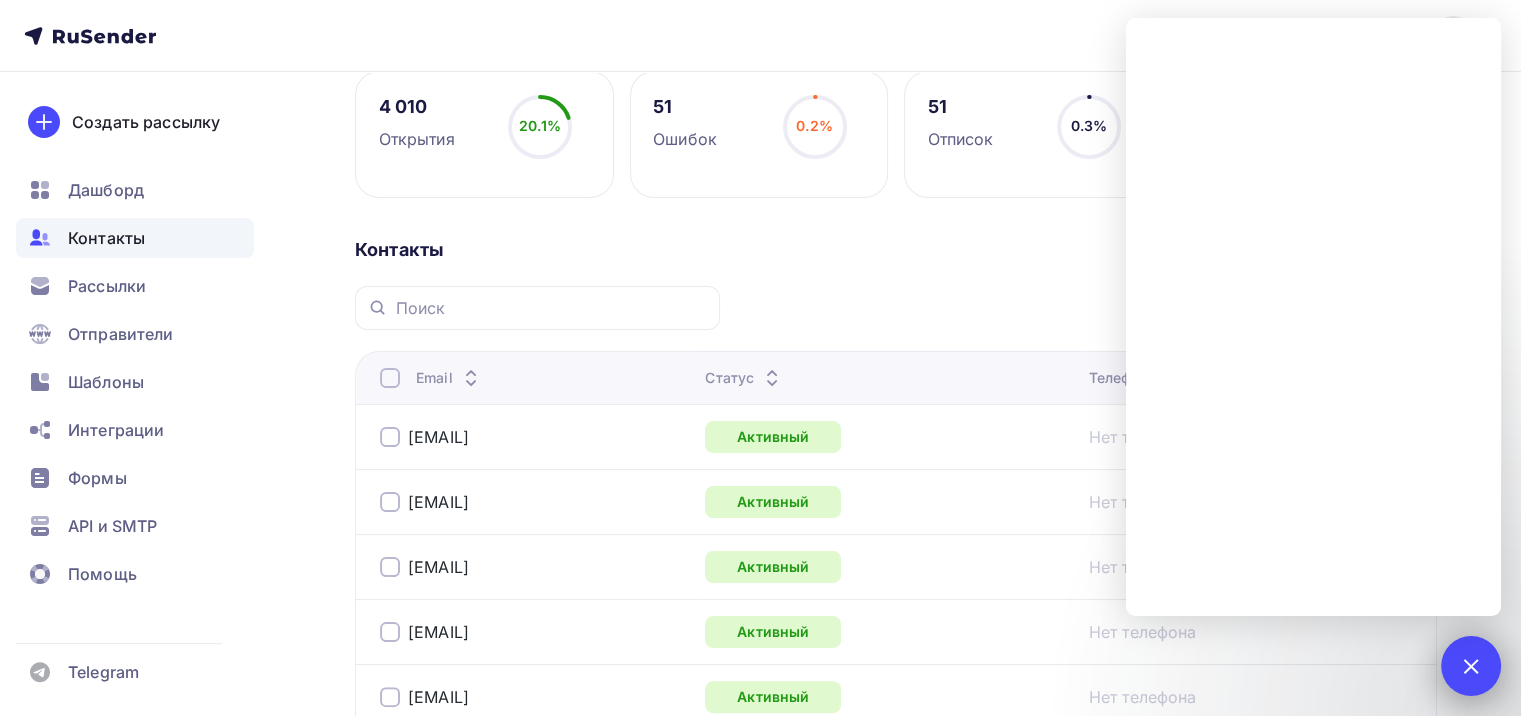 click on "1" at bounding box center [1471, 666] 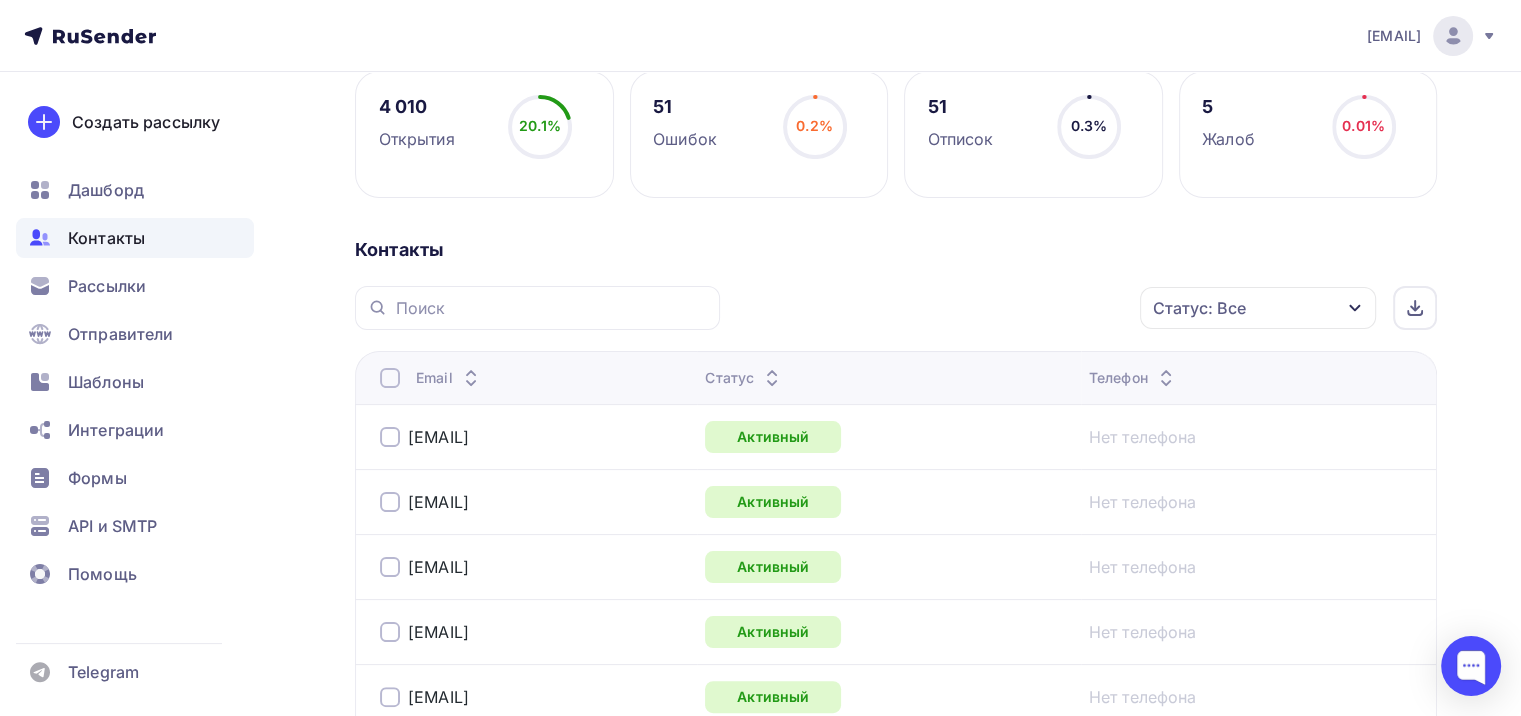 click on "Статус: Все" at bounding box center [1258, 308] 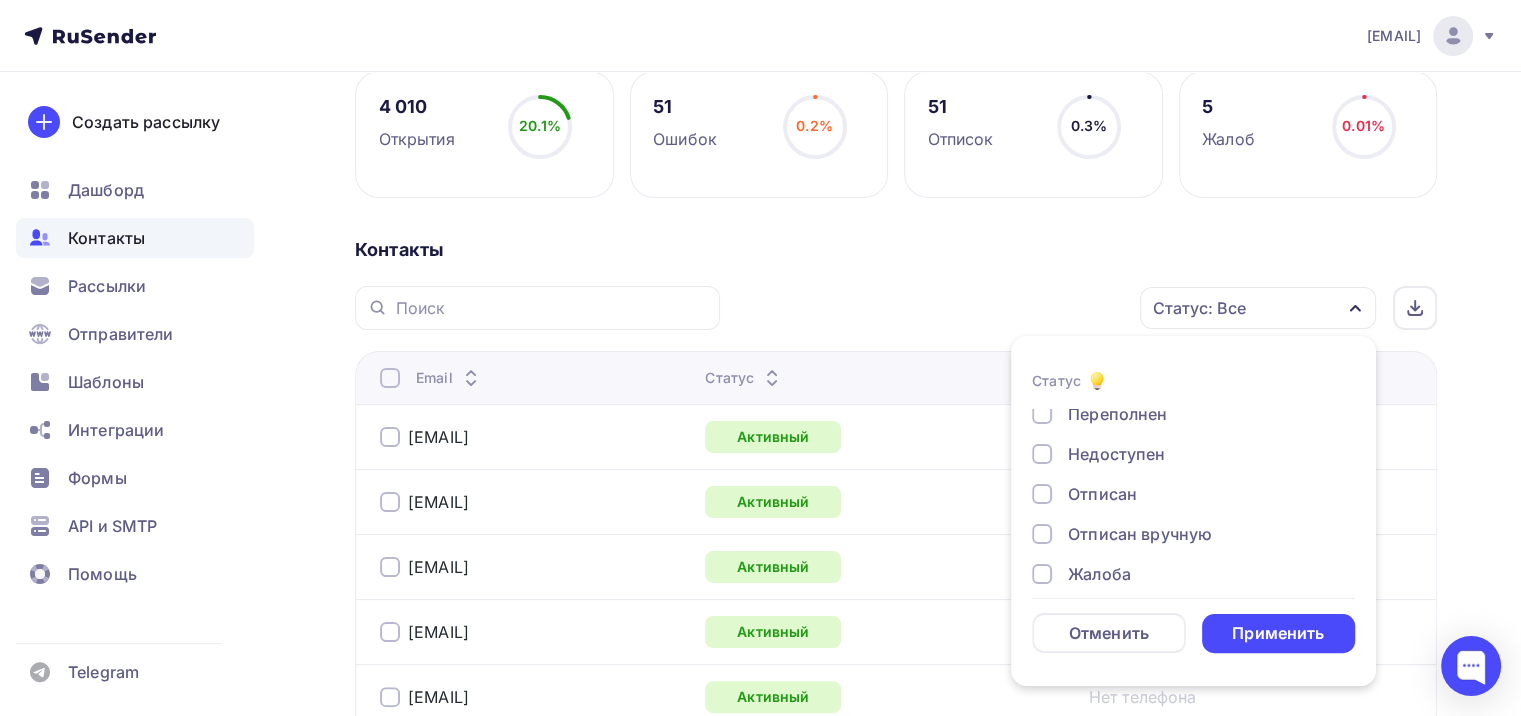 scroll, scrollTop: 144, scrollLeft: 0, axis: vertical 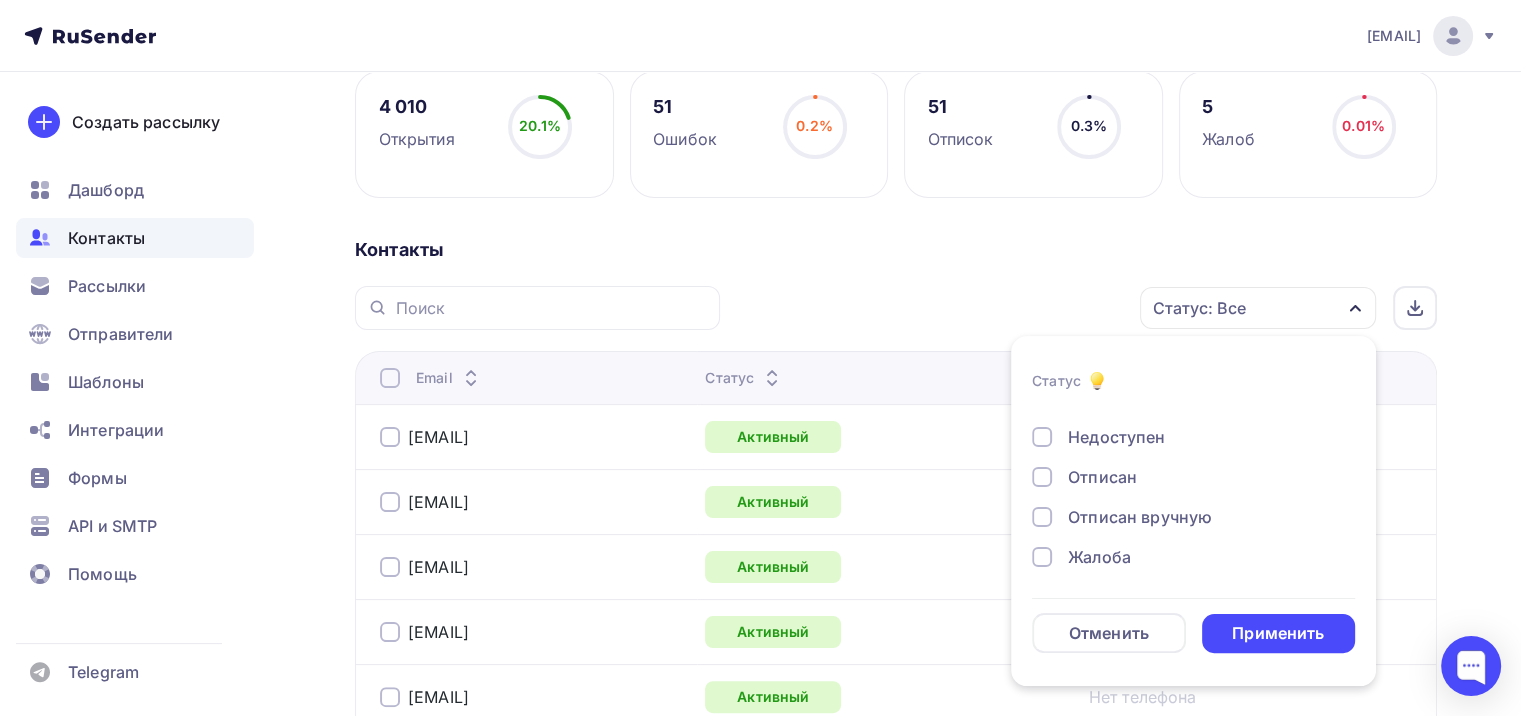 click on "Жалоба" at bounding box center (1099, 557) 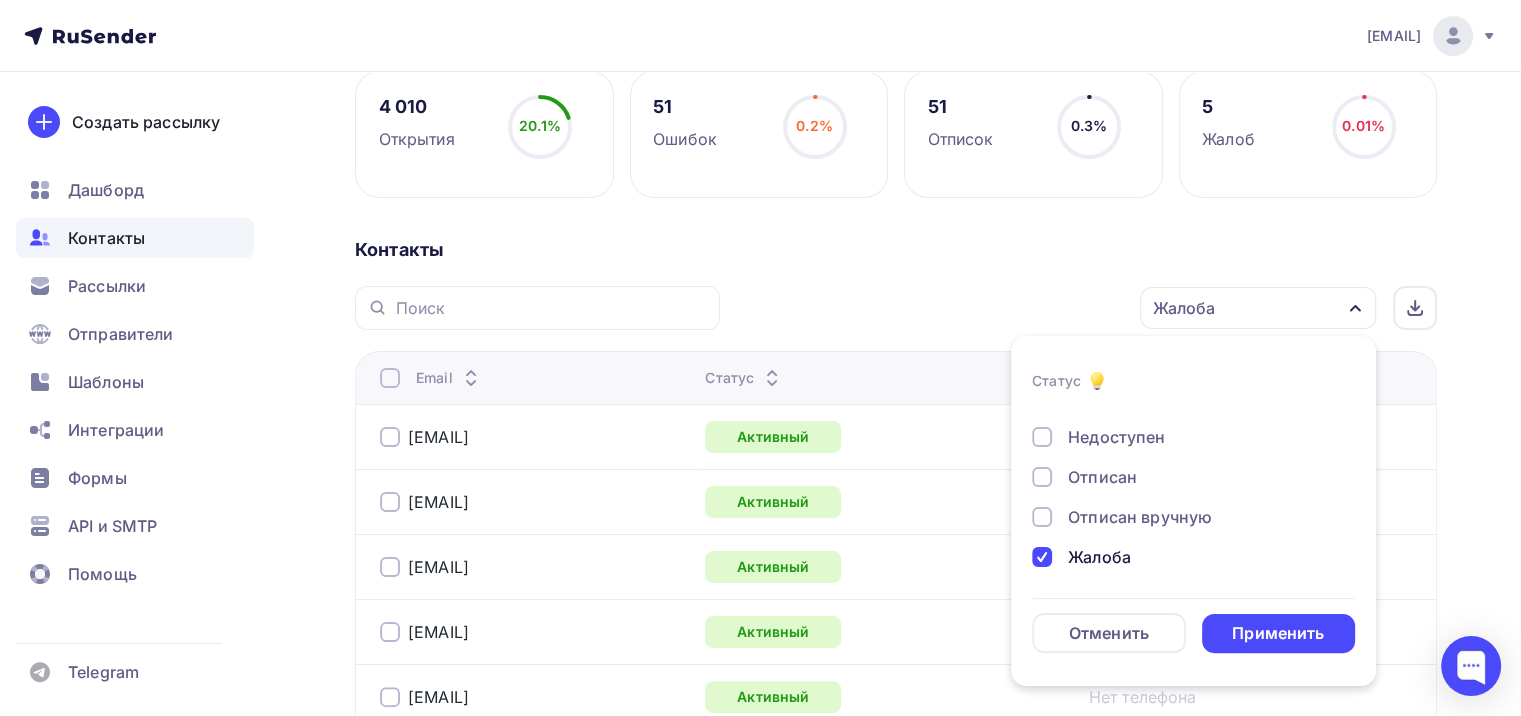 click on "Отписан вручную" at bounding box center (1140, 517) 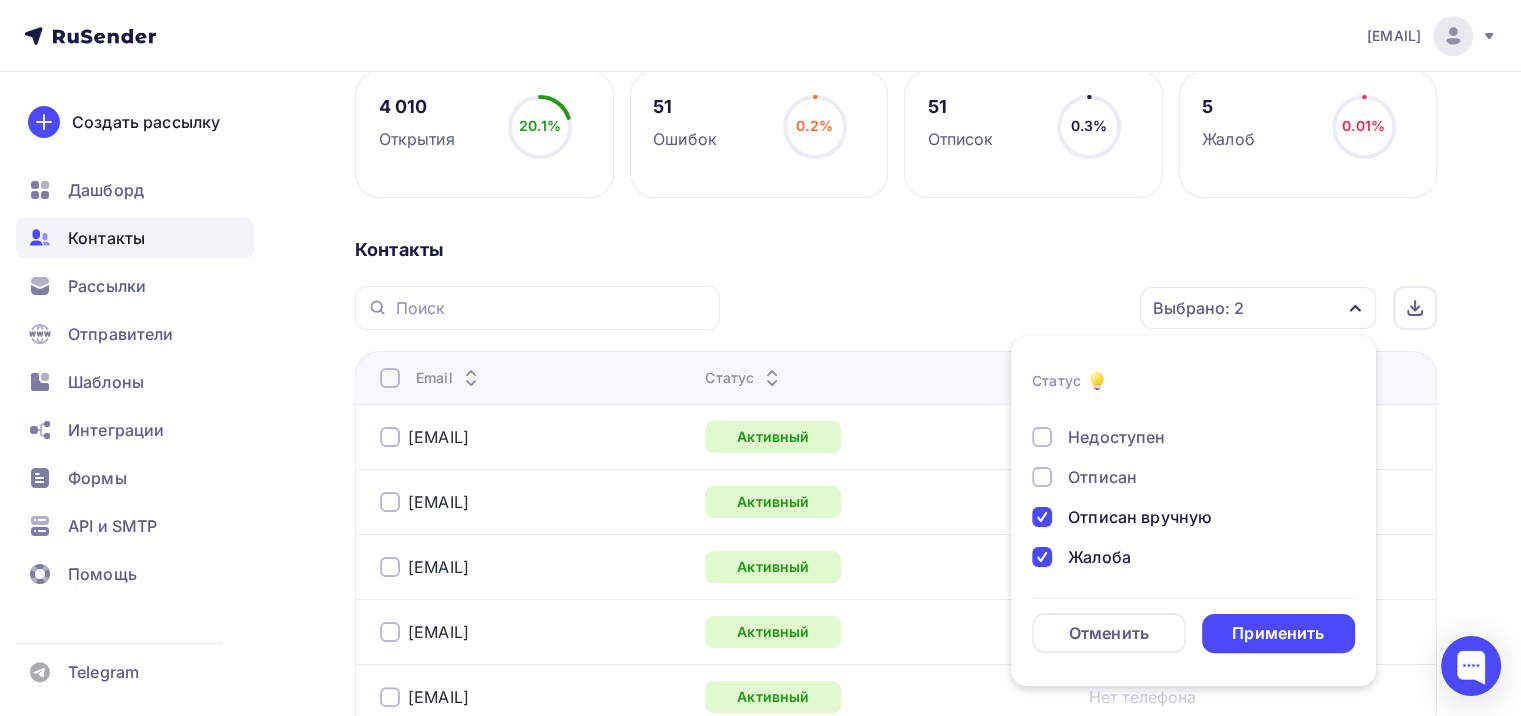 click on "Отписан" at bounding box center [1102, 477] 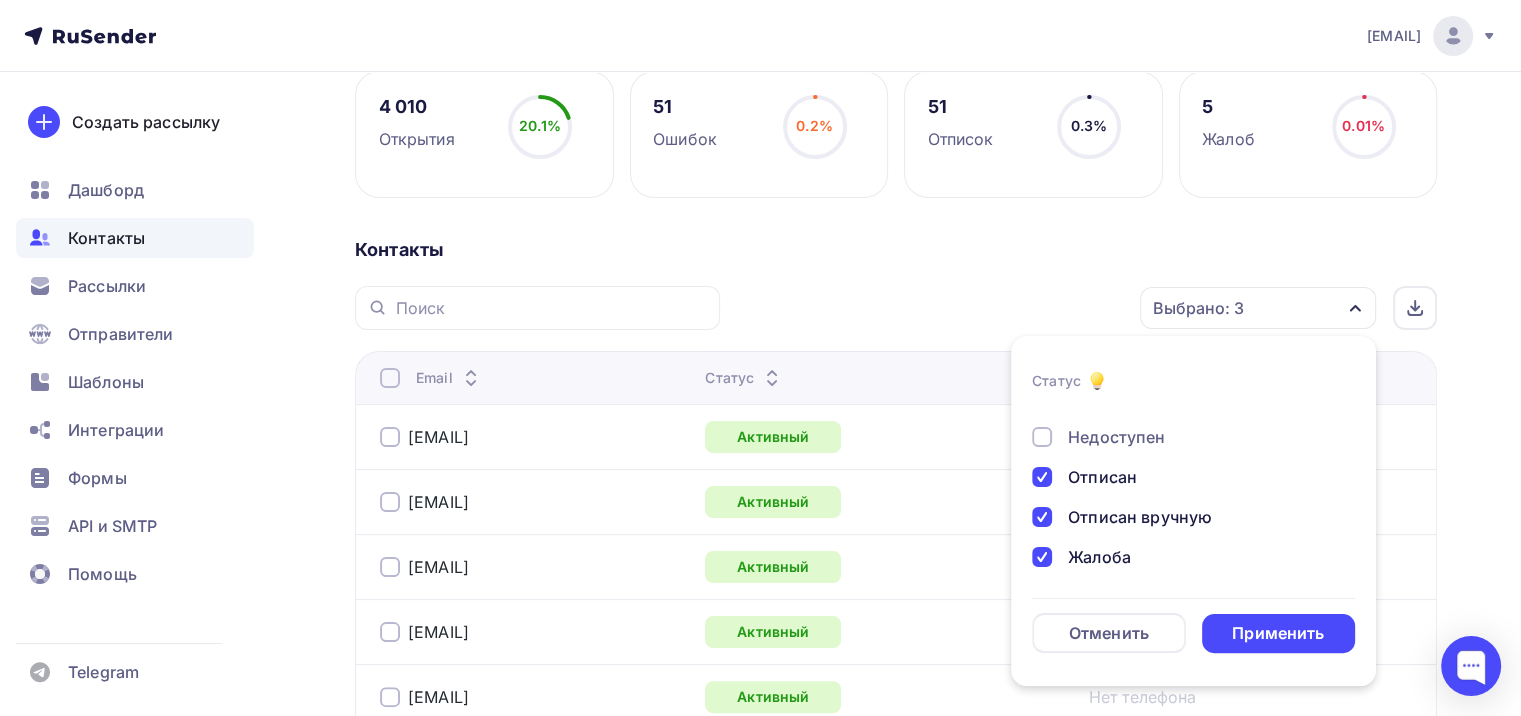 click on "Недоступен" at bounding box center [1116, 437] 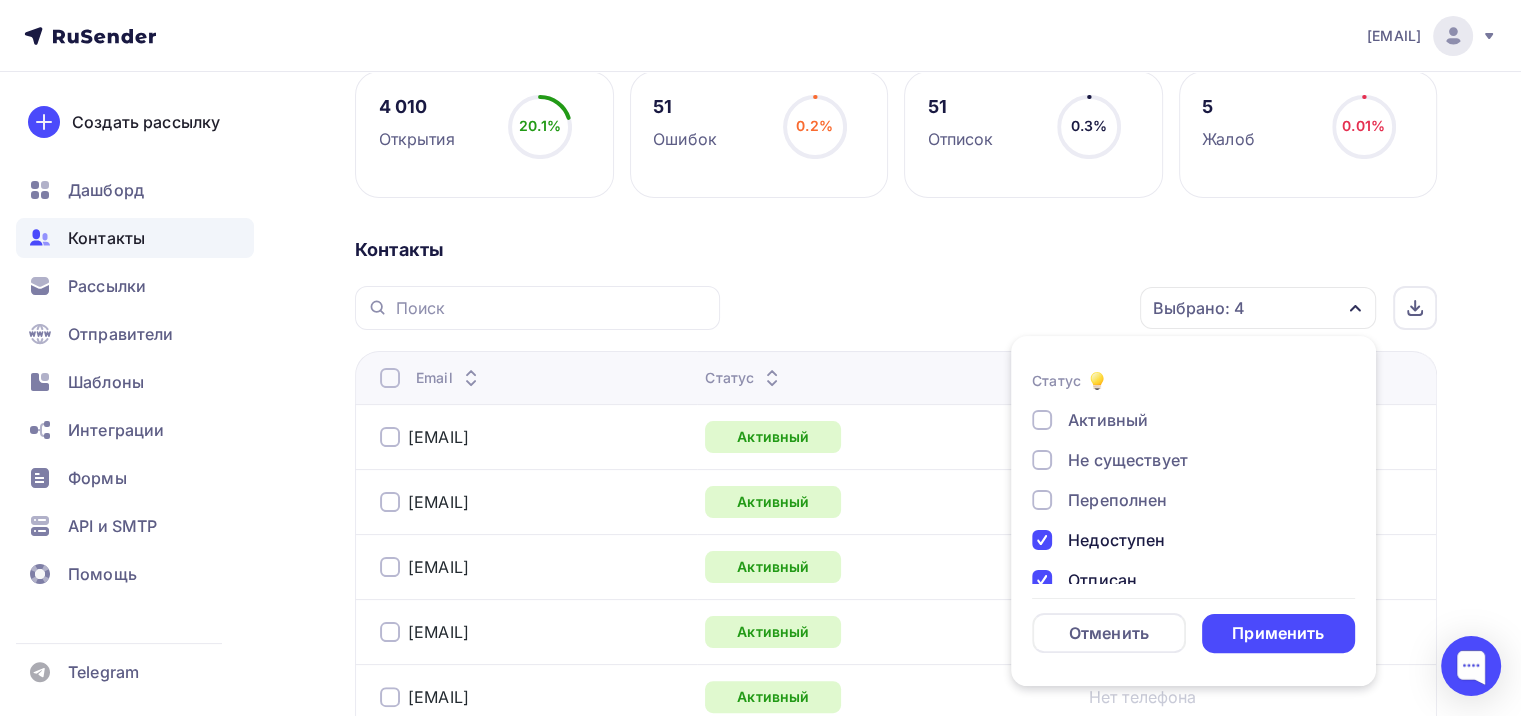 scroll, scrollTop: 0, scrollLeft: 0, axis: both 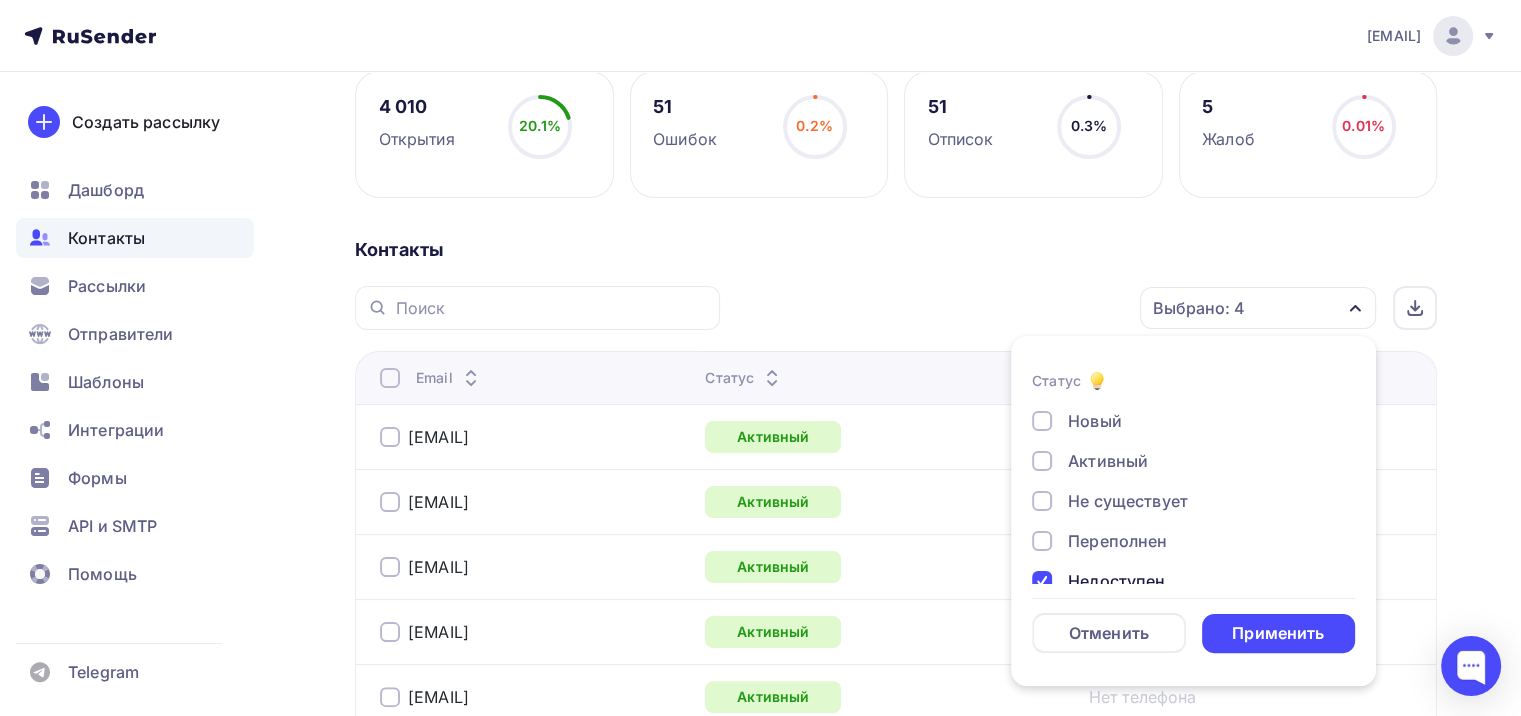 click on "Переполнен" at bounding box center [1117, 541] 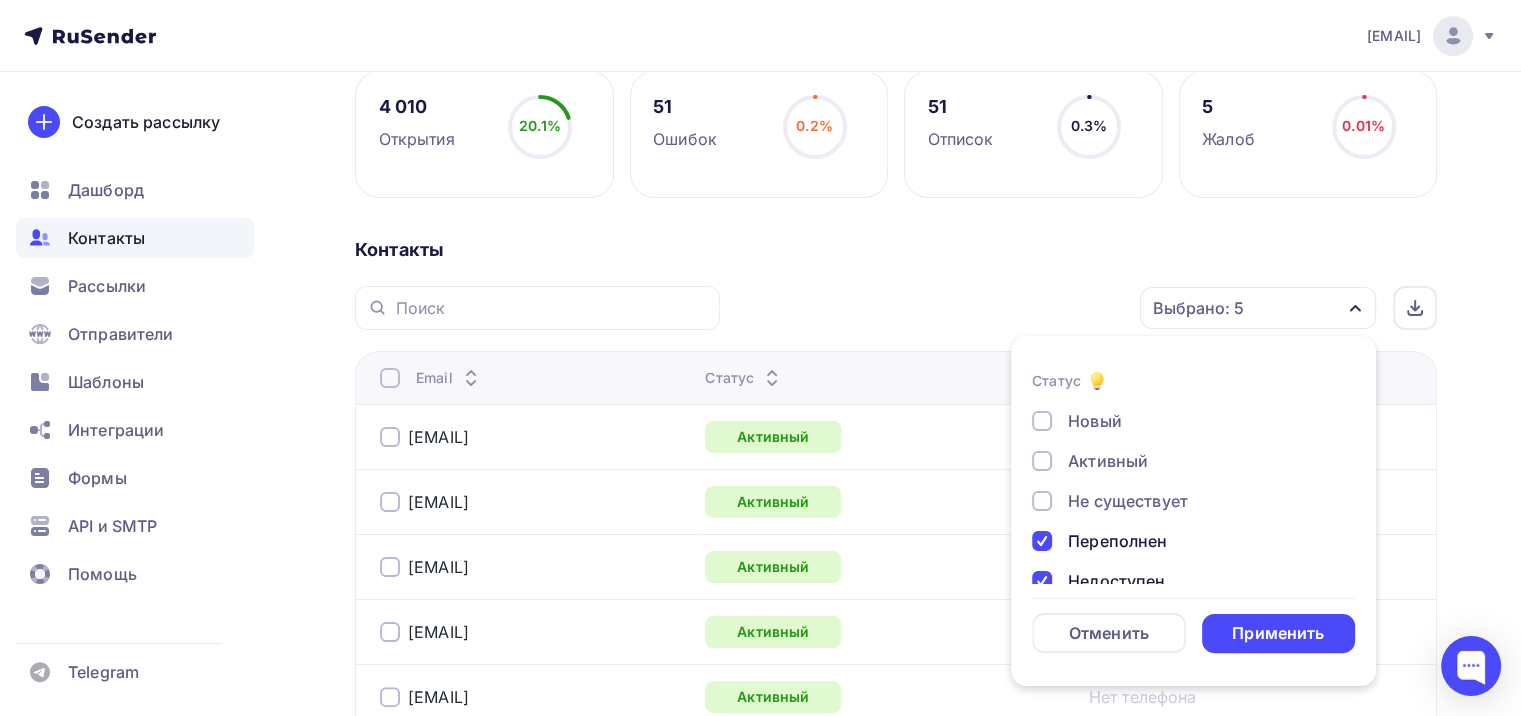 click on "Не существует" at bounding box center [1128, 501] 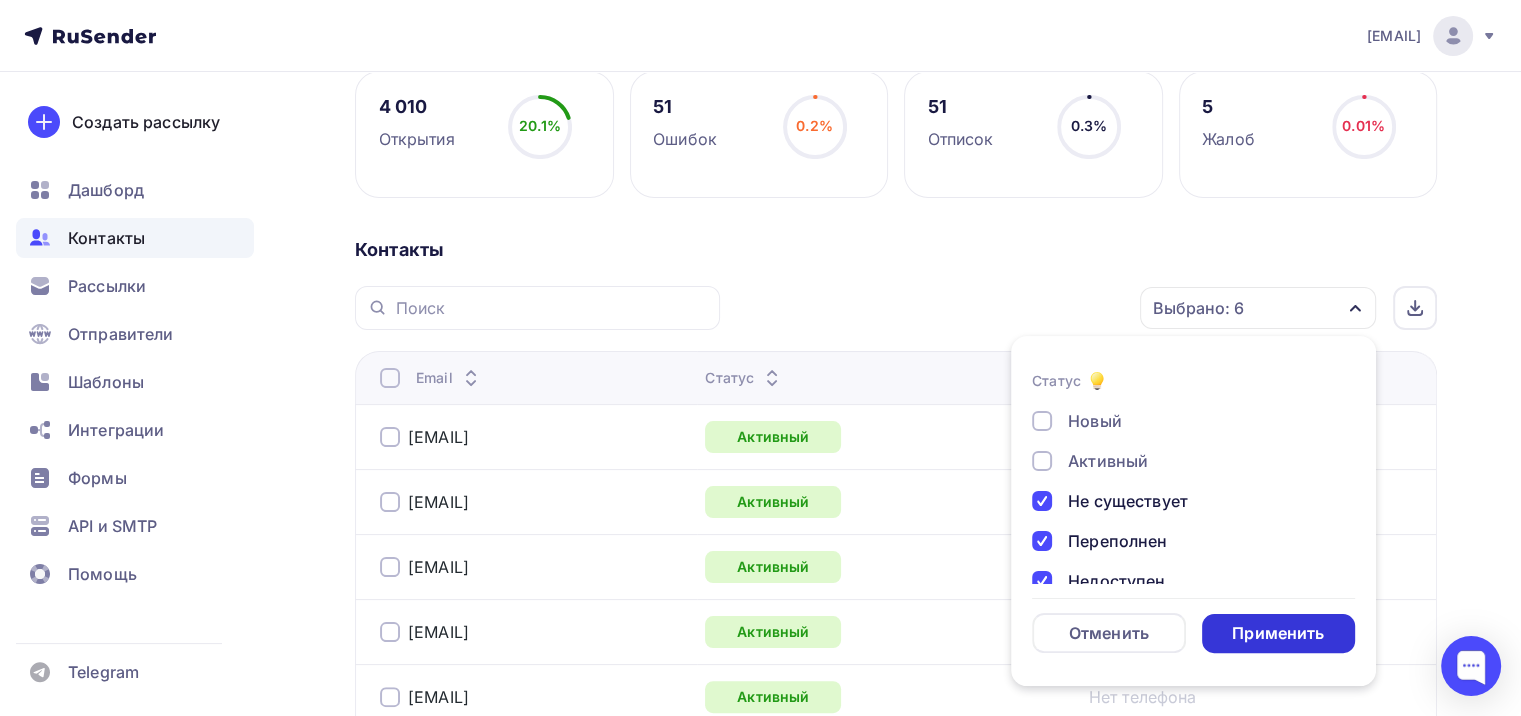click on "Применить" at bounding box center (1278, 633) 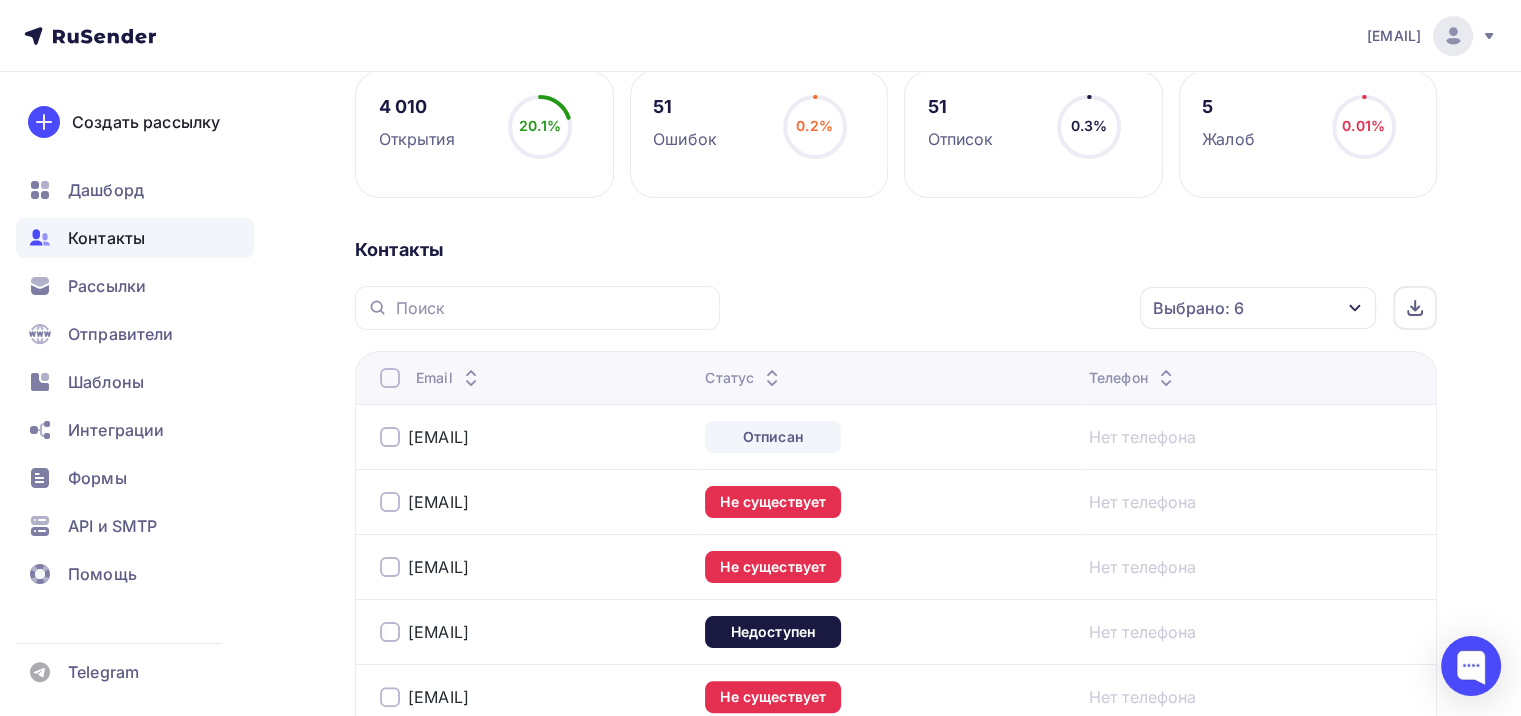 click on "Email" at bounding box center (526, 377) 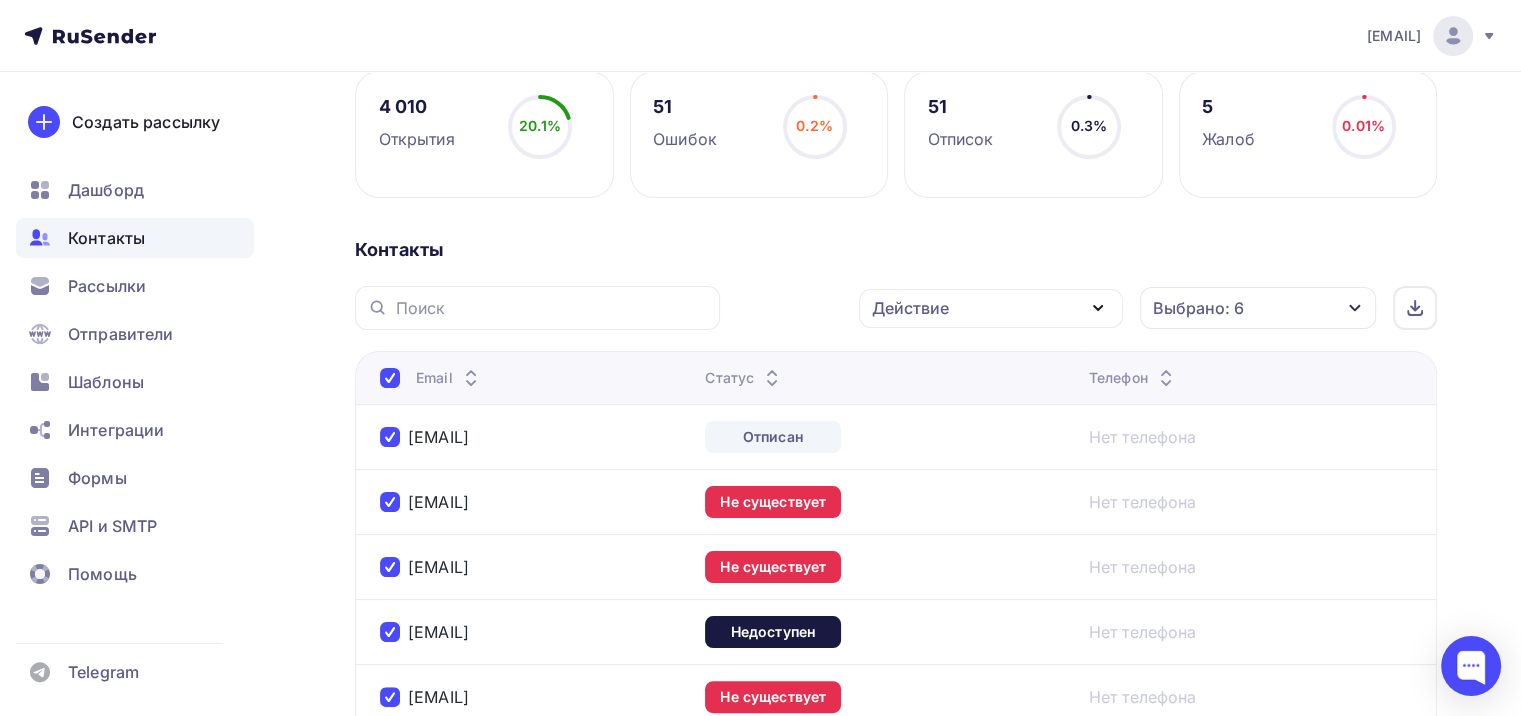 click on "Действие" at bounding box center [991, 308] 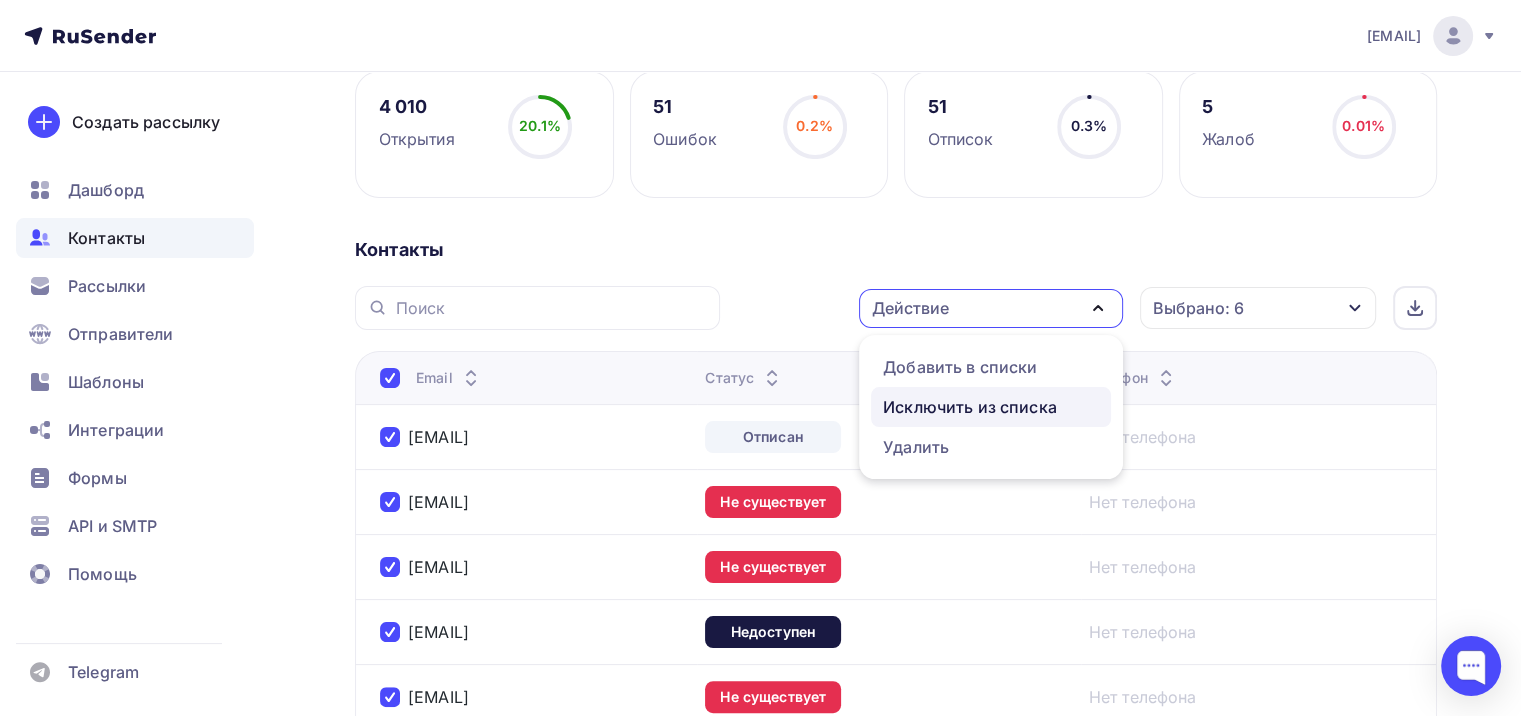 click on "Исключить из списка" at bounding box center (970, 407) 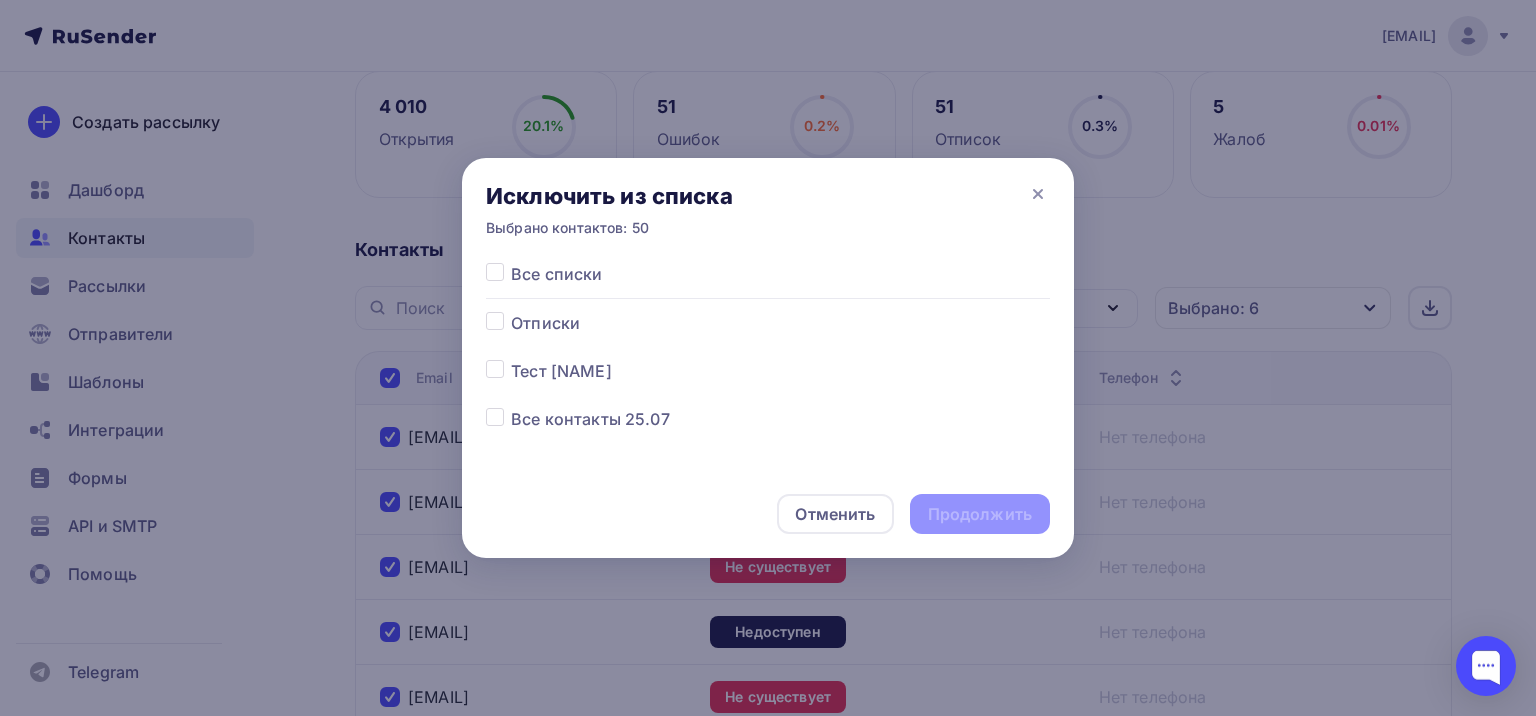 click at bounding box center (498, 323) 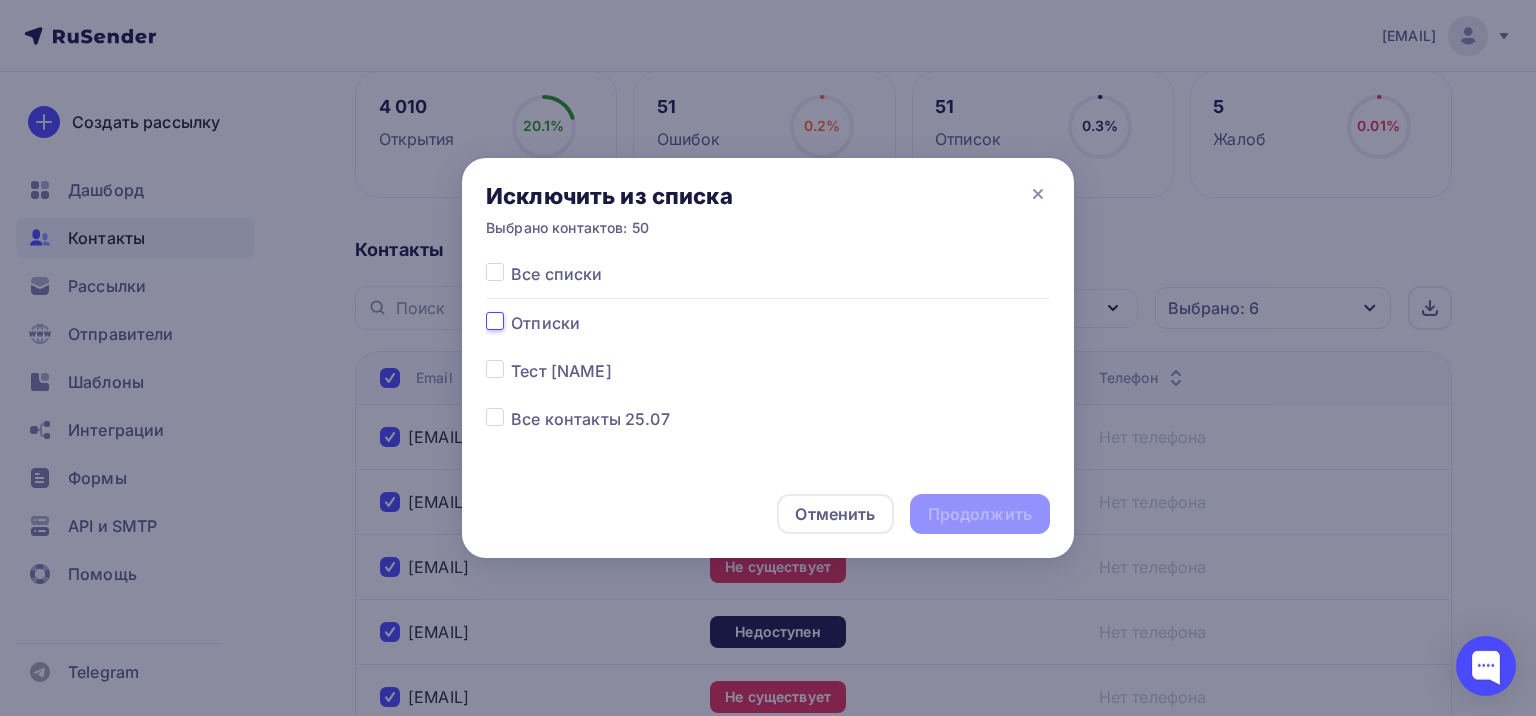 click at bounding box center (495, 320) 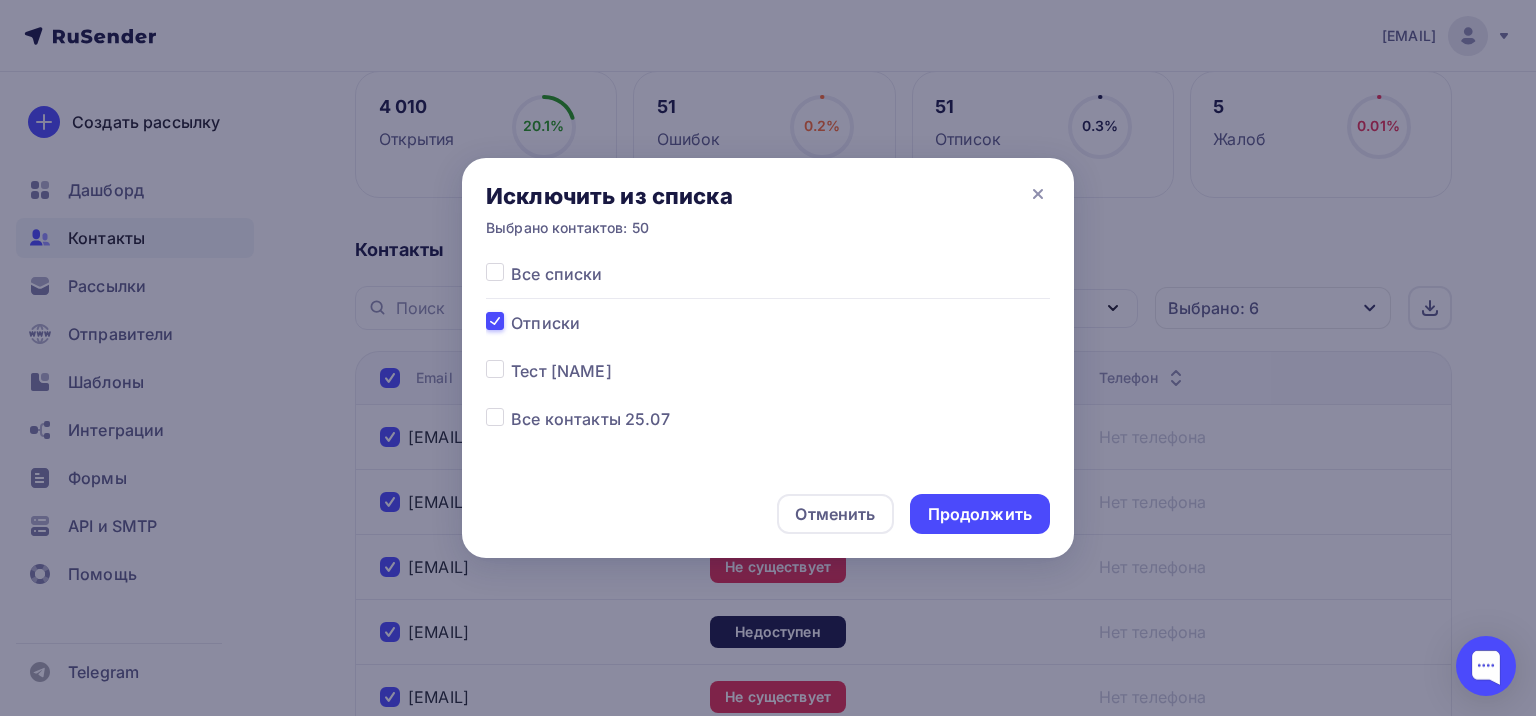 click at bounding box center [511, 311] 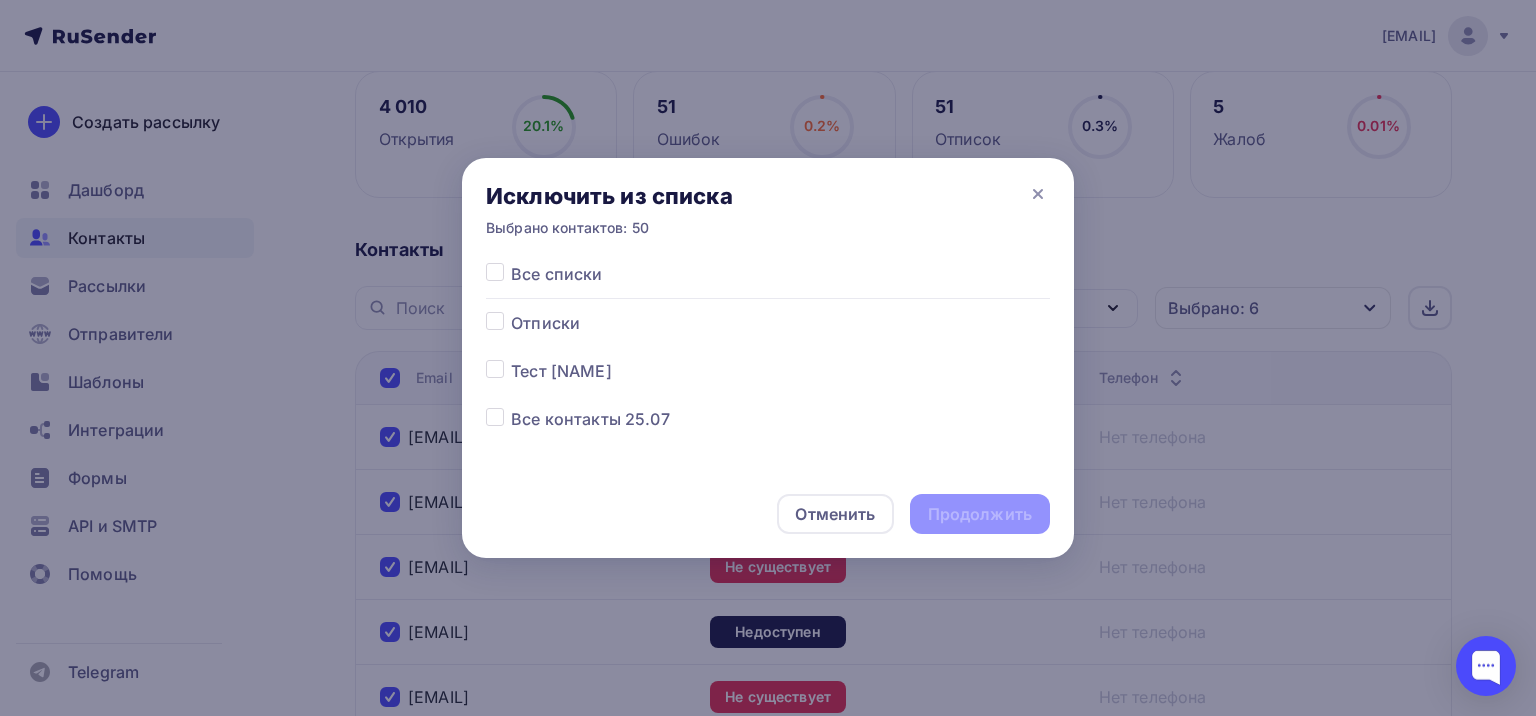 click at bounding box center [511, 311] 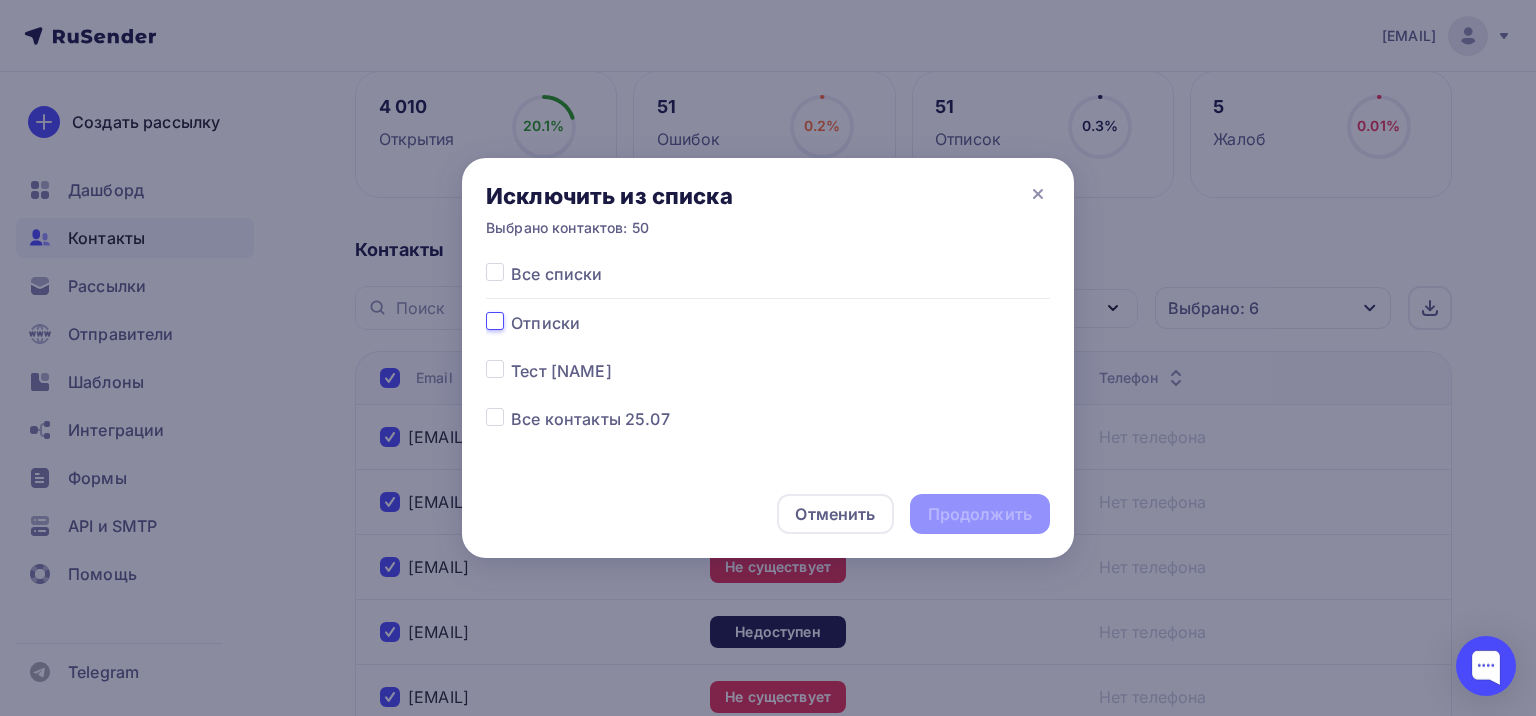 checkbox on "true" 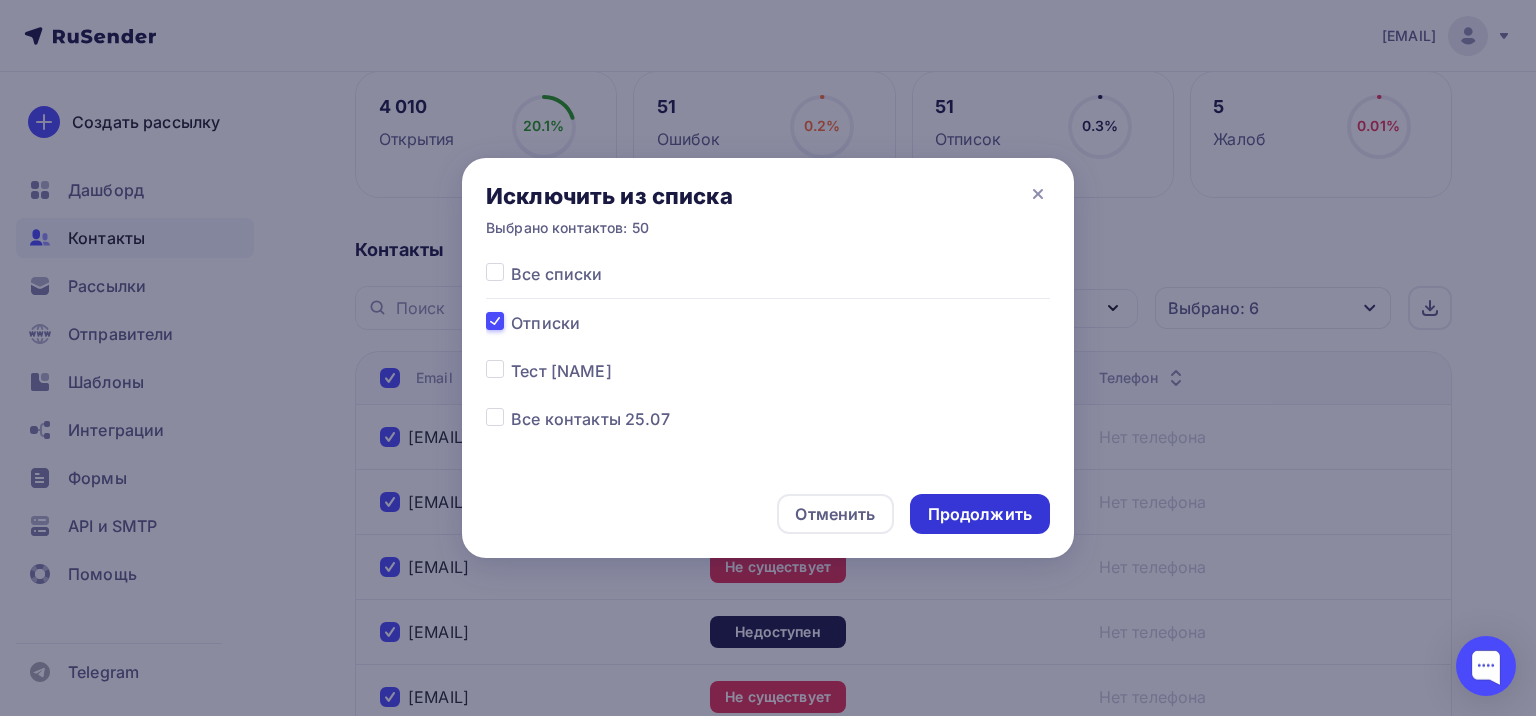 click on "Продолжить" at bounding box center [980, 514] 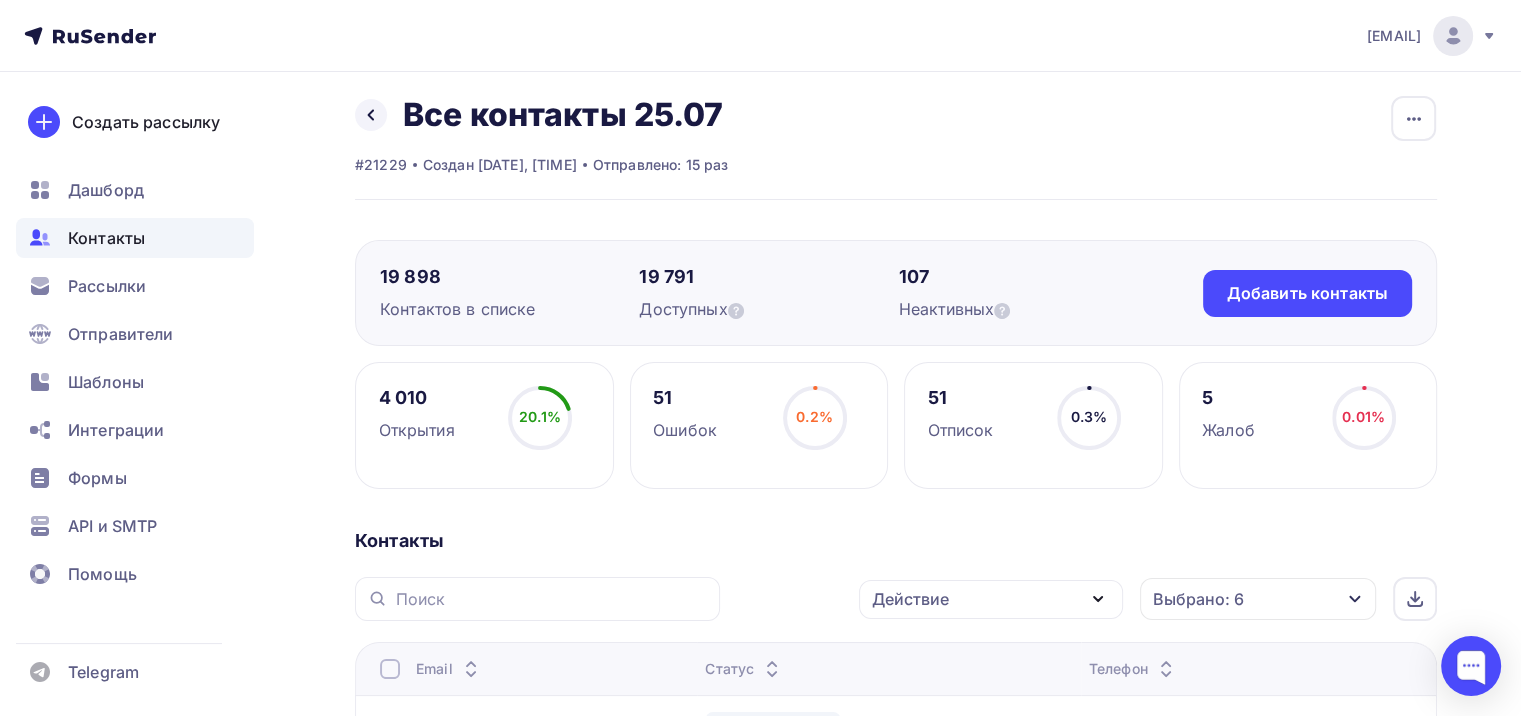 scroll, scrollTop: 0, scrollLeft: 0, axis: both 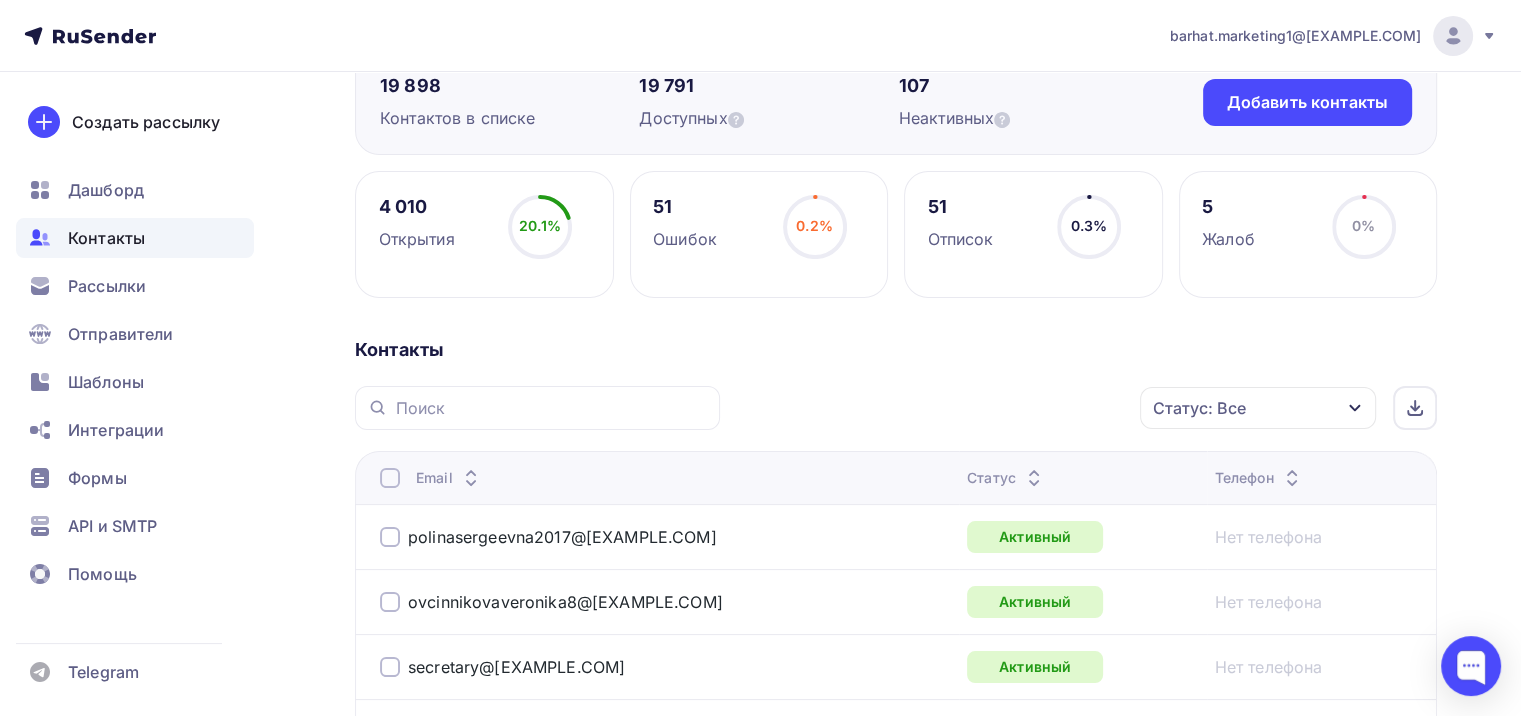click on "Статус: Все" at bounding box center (1258, 408) 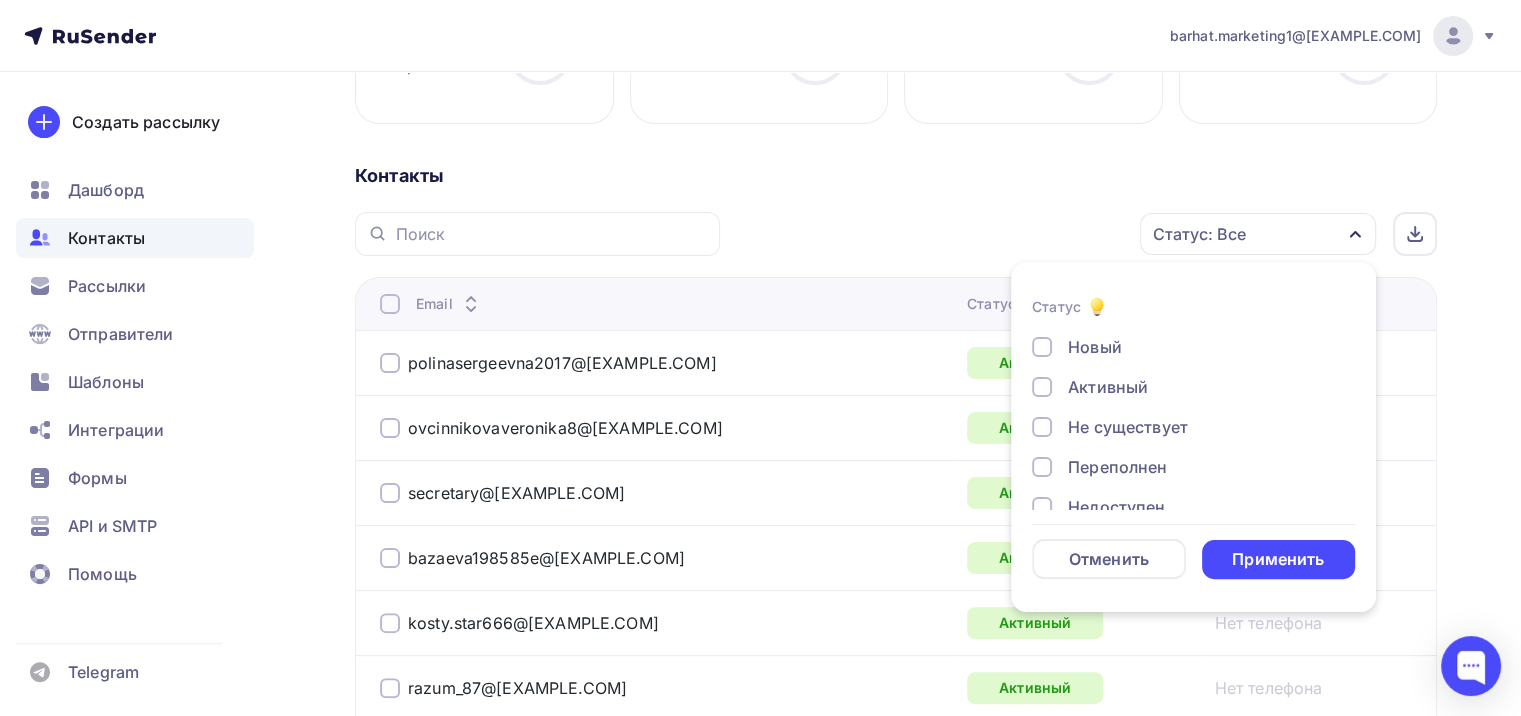 scroll, scrollTop: 368, scrollLeft: 0, axis: vertical 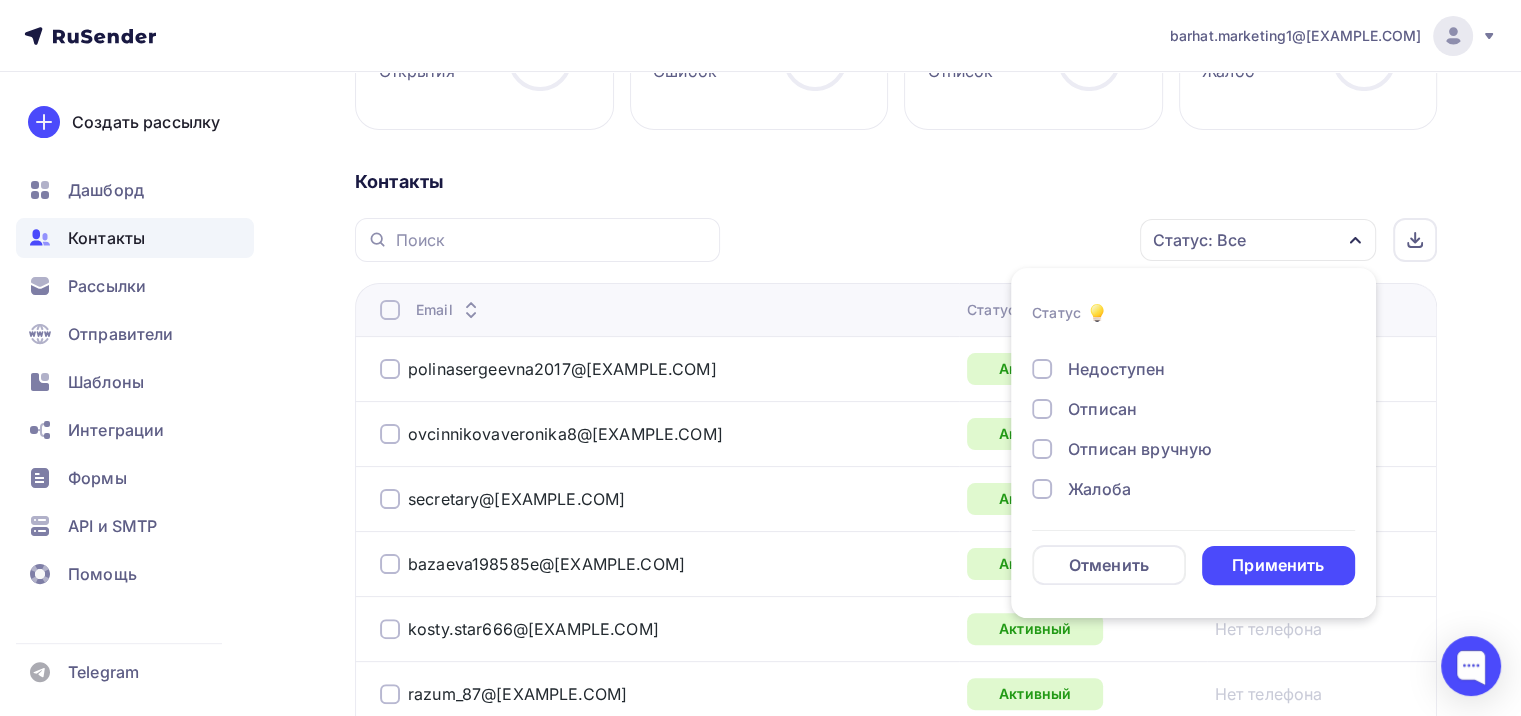 click at bounding box center [1042, 449] 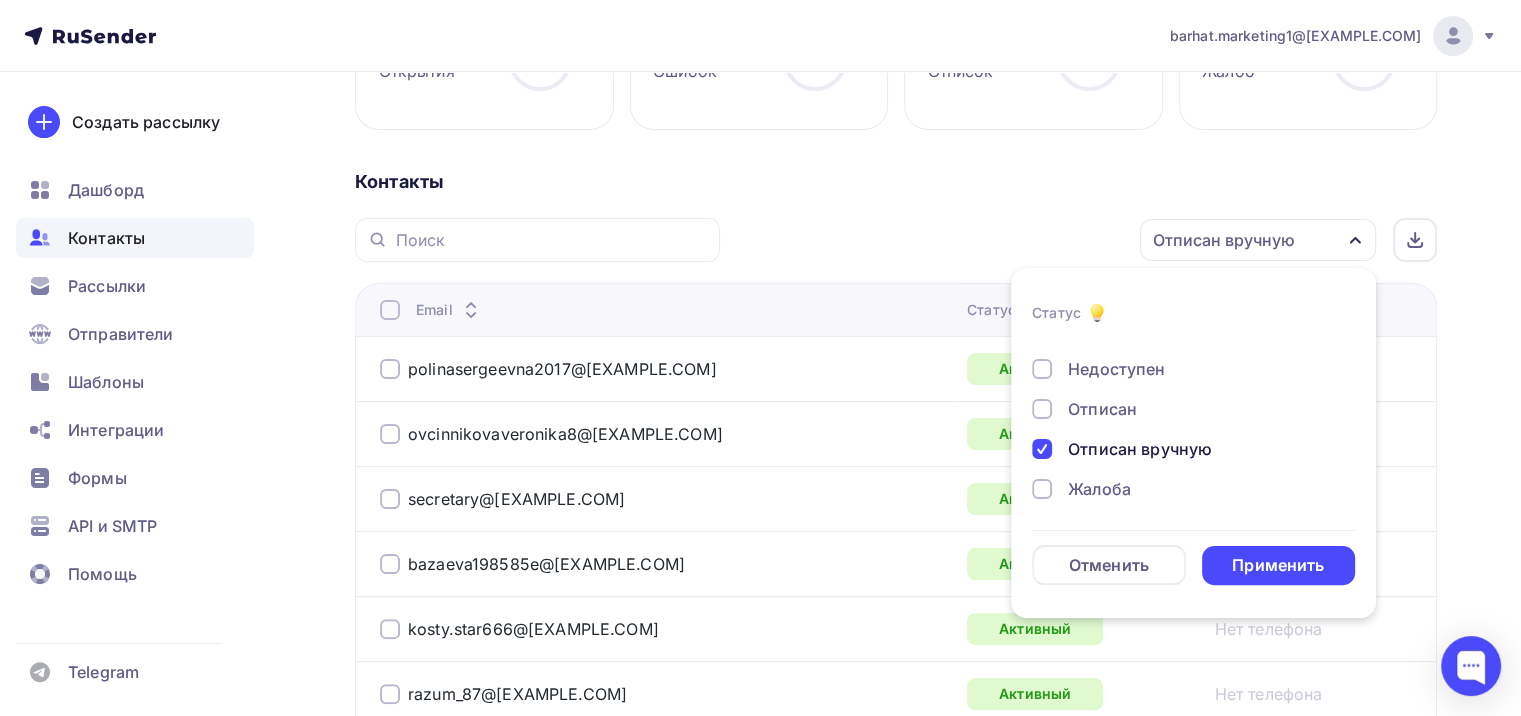 click at bounding box center (1042, 489) 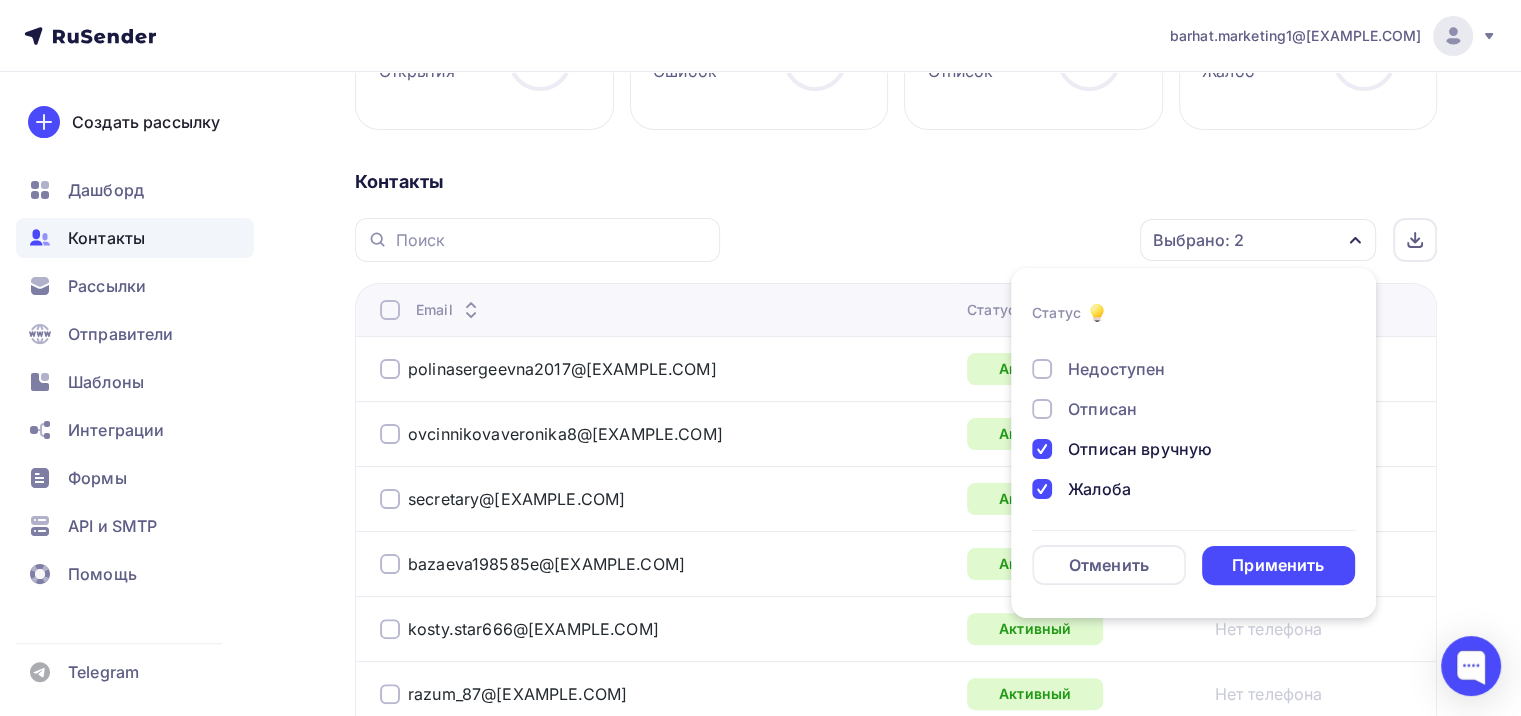 click at bounding box center (1042, 409) 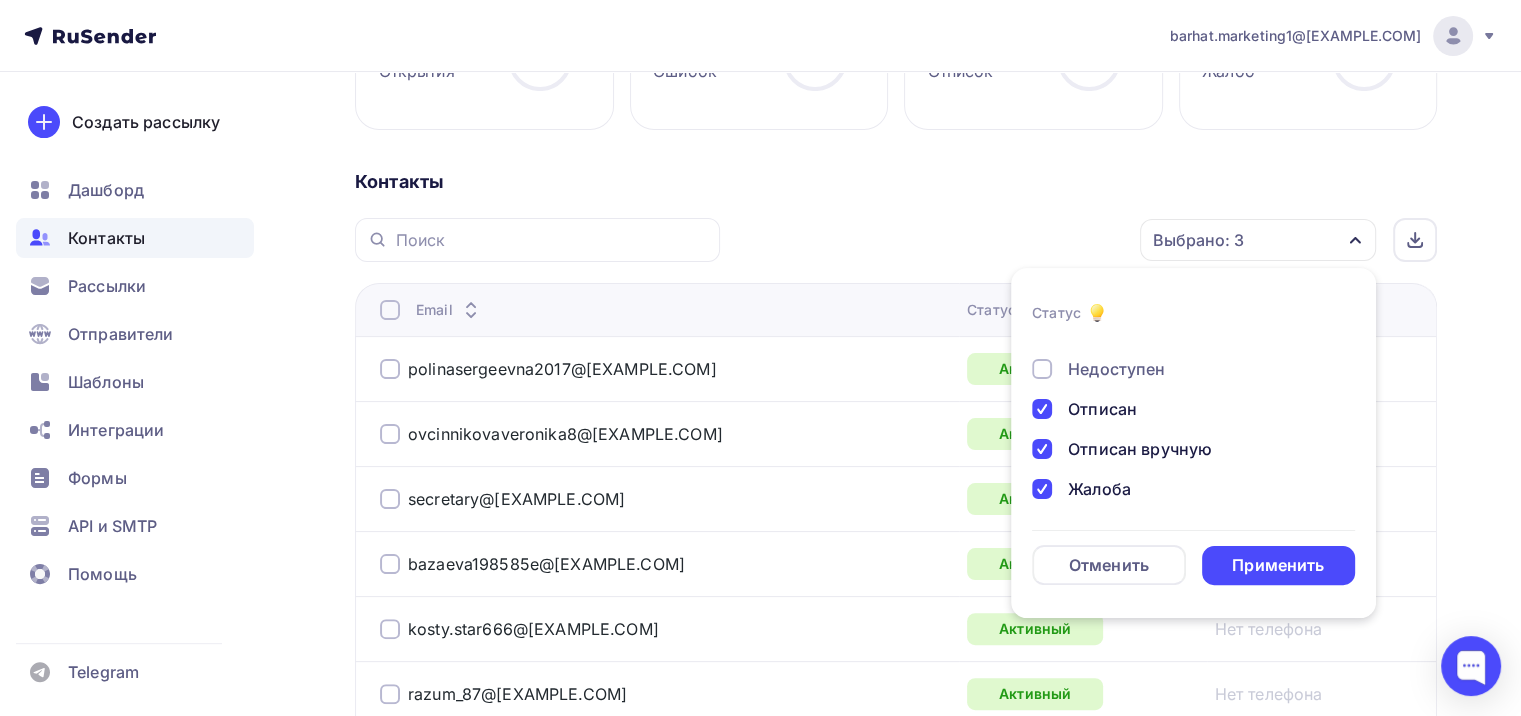click on "Статус
Новый
Активный
Не существует
Переполнен
Недоступен
Отписан
Отписан вручную
Жалоба
Отменить       Применить" at bounding box center (1193, 443) 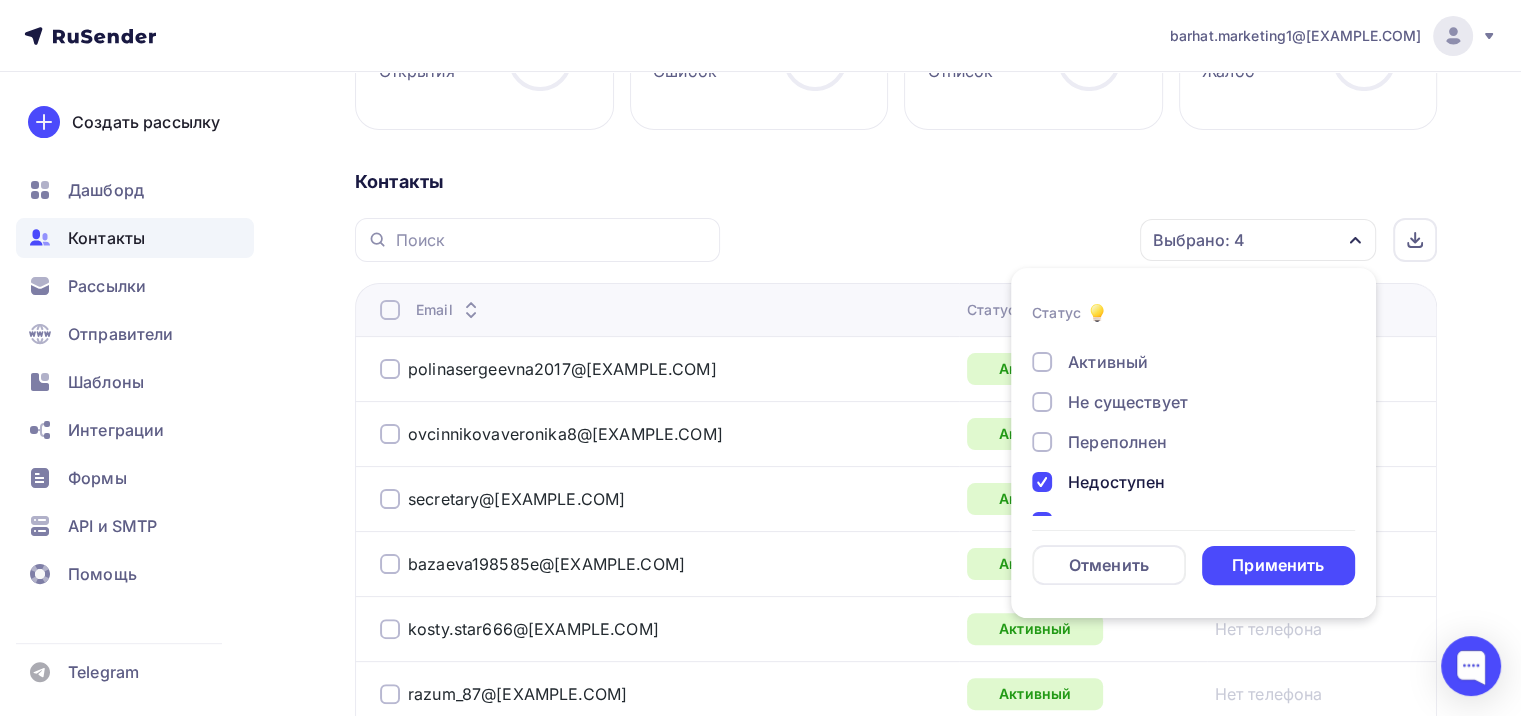 scroll, scrollTop: 0, scrollLeft: 0, axis: both 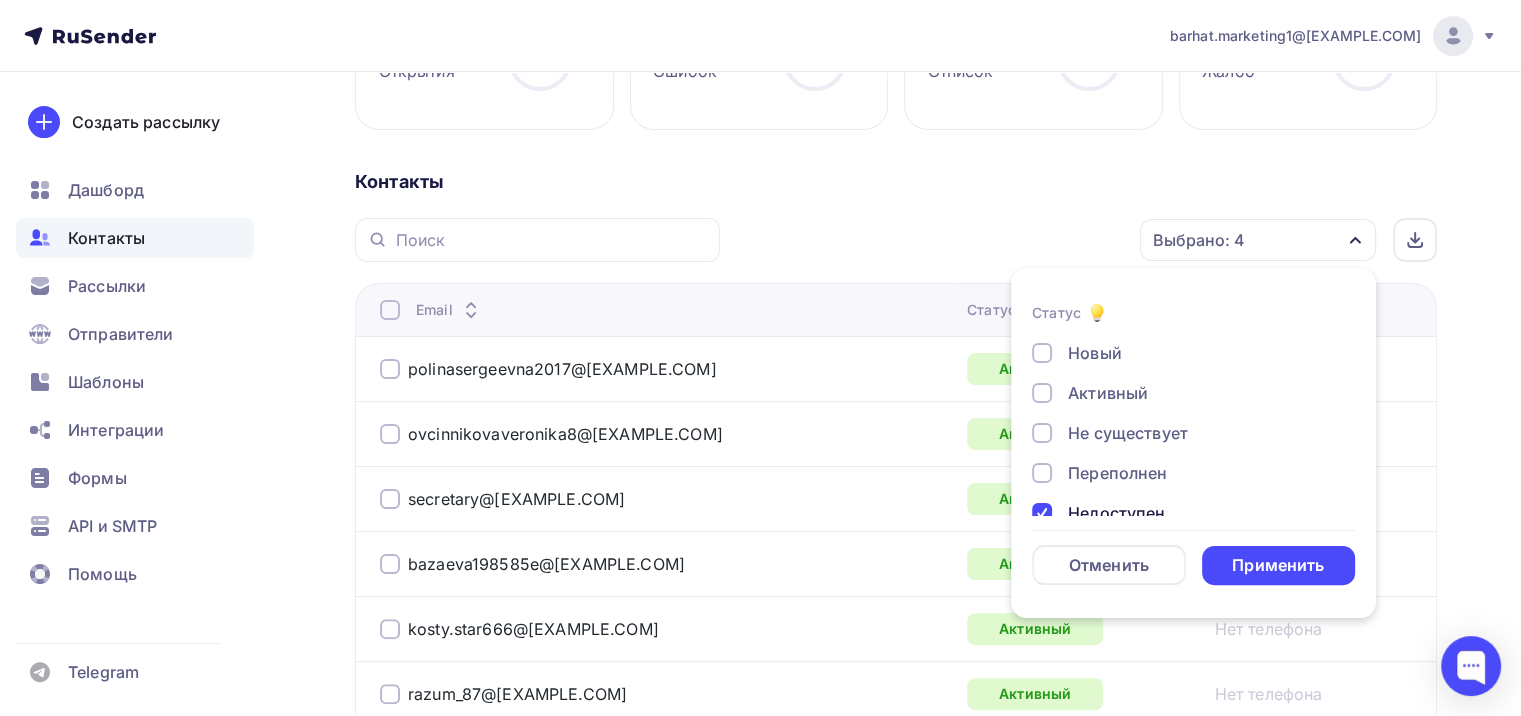 click on "Новый
Активный
Не существует
Переполнен
Недоступен
Отписан
Отписан вручную
Жалоба" at bounding box center (1193, 493) 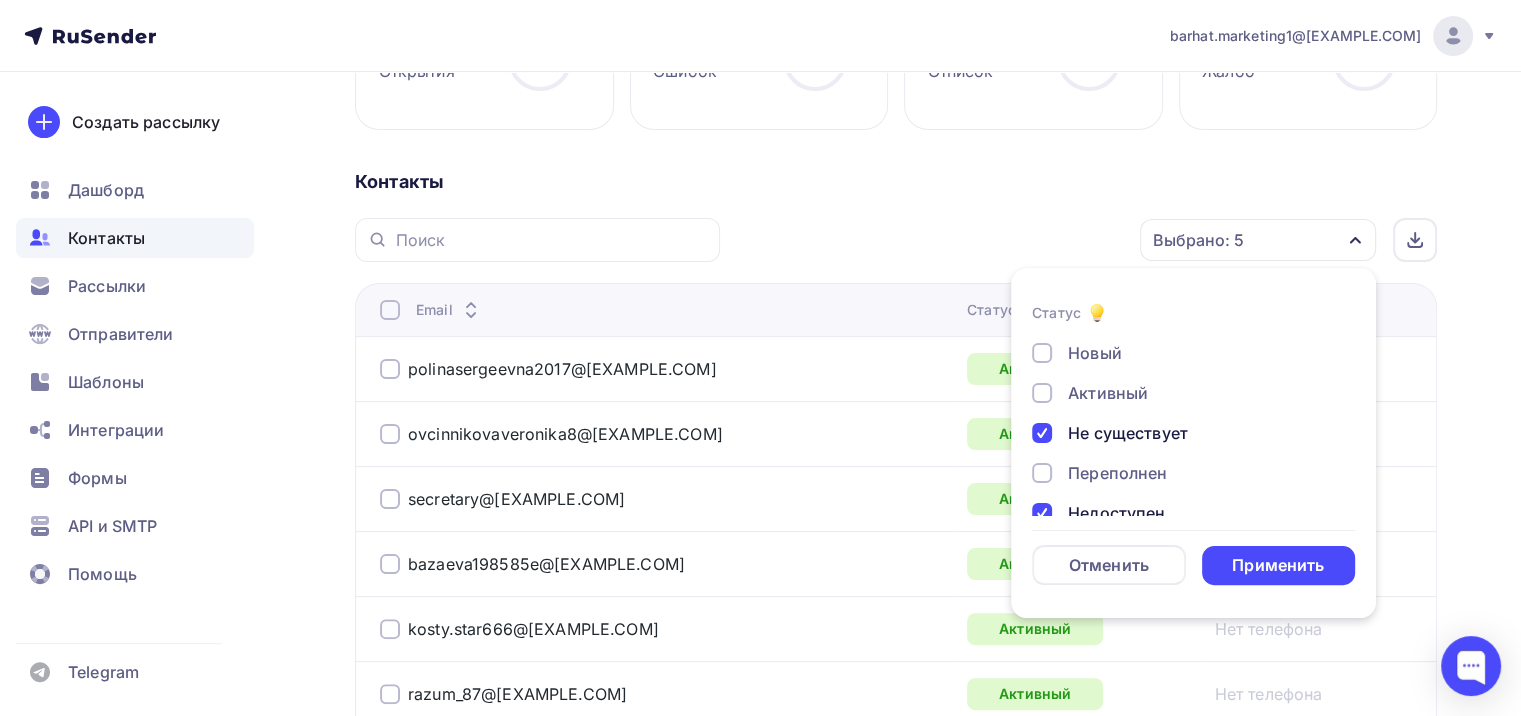 click at bounding box center (1042, 473) 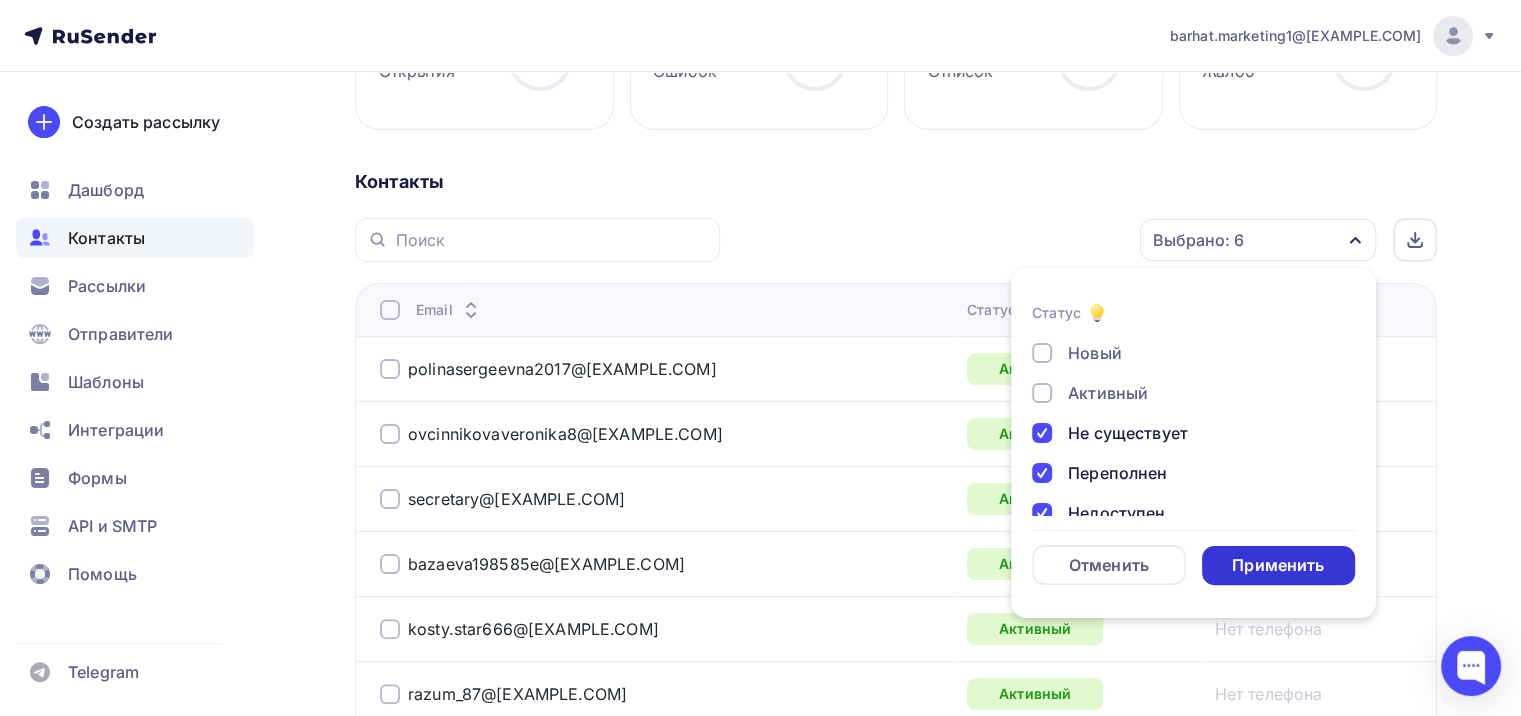 click on "Применить" at bounding box center (1278, 565) 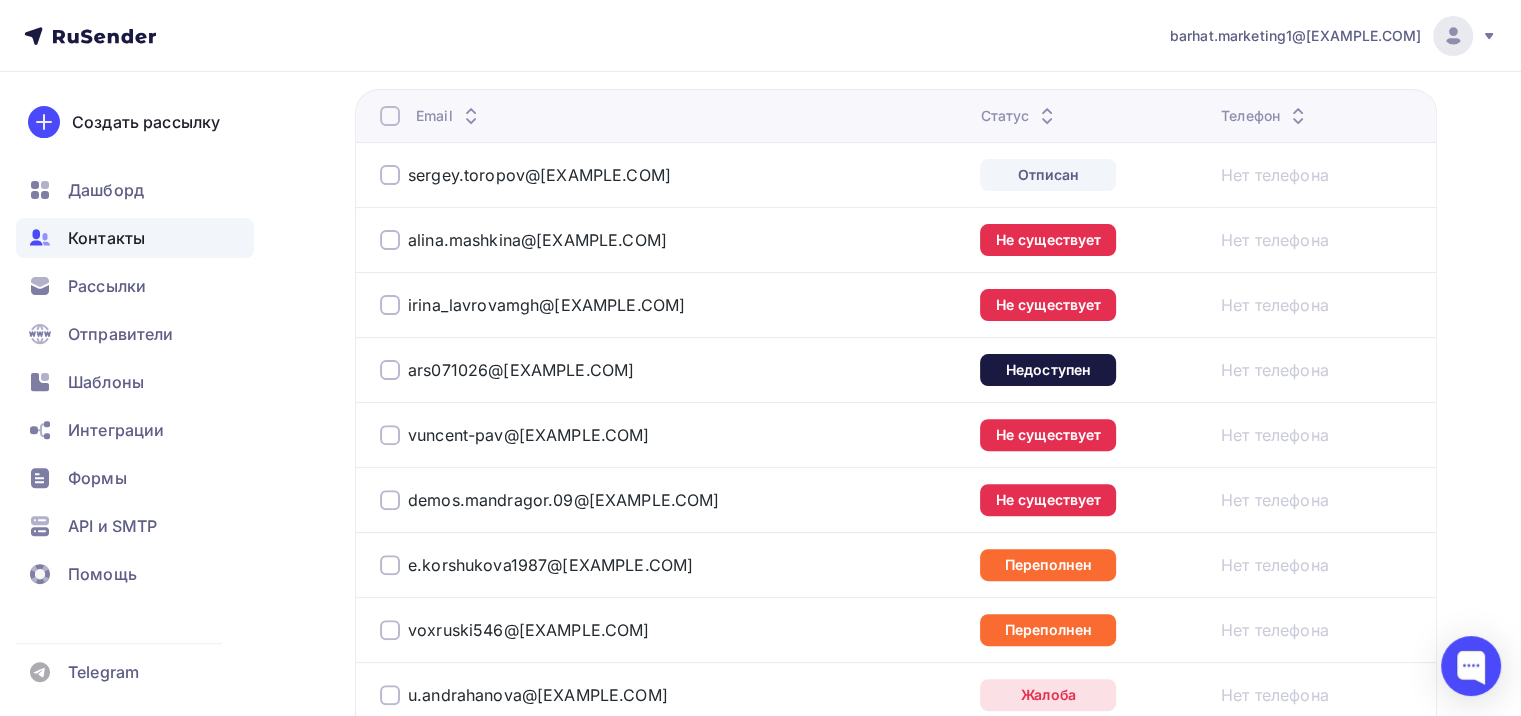 scroll, scrollTop: 500, scrollLeft: 0, axis: vertical 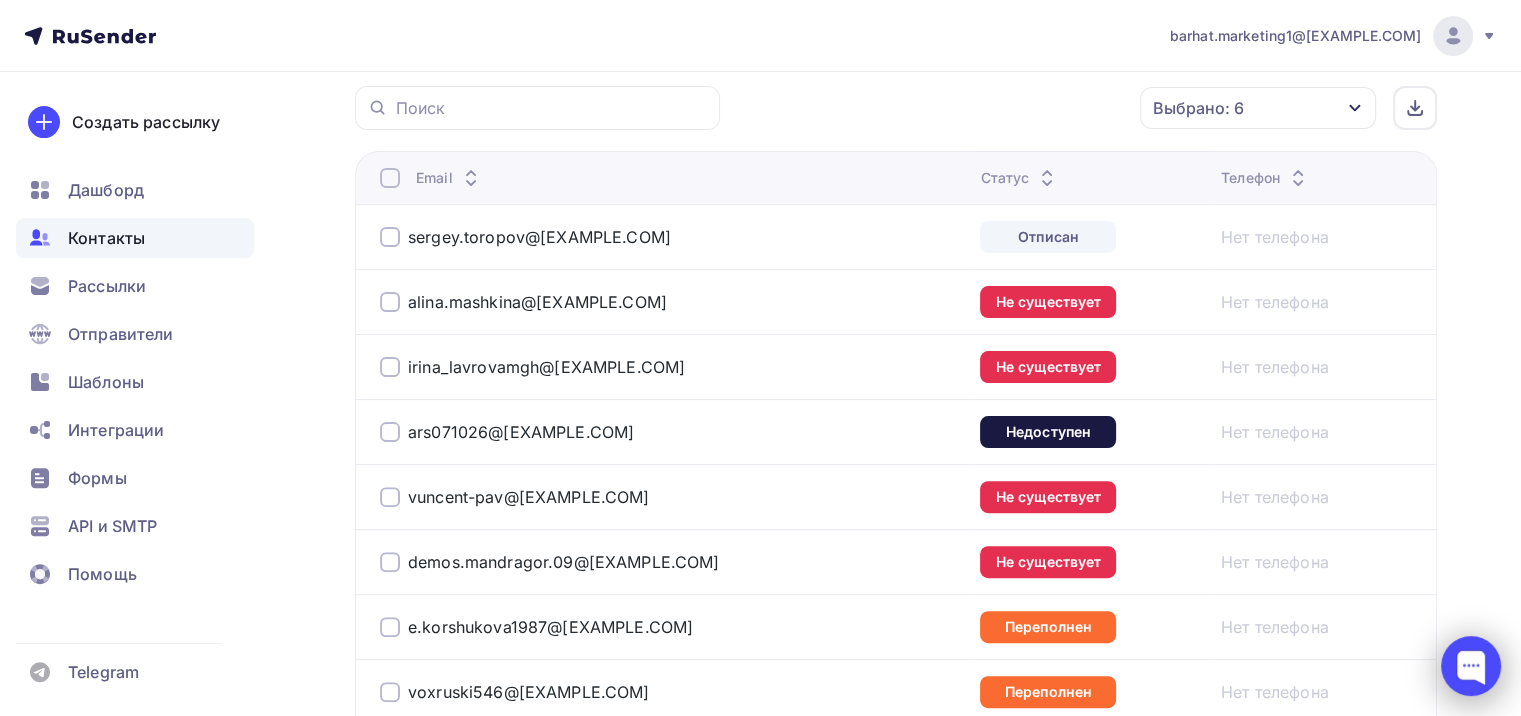 click at bounding box center (1471, 666) 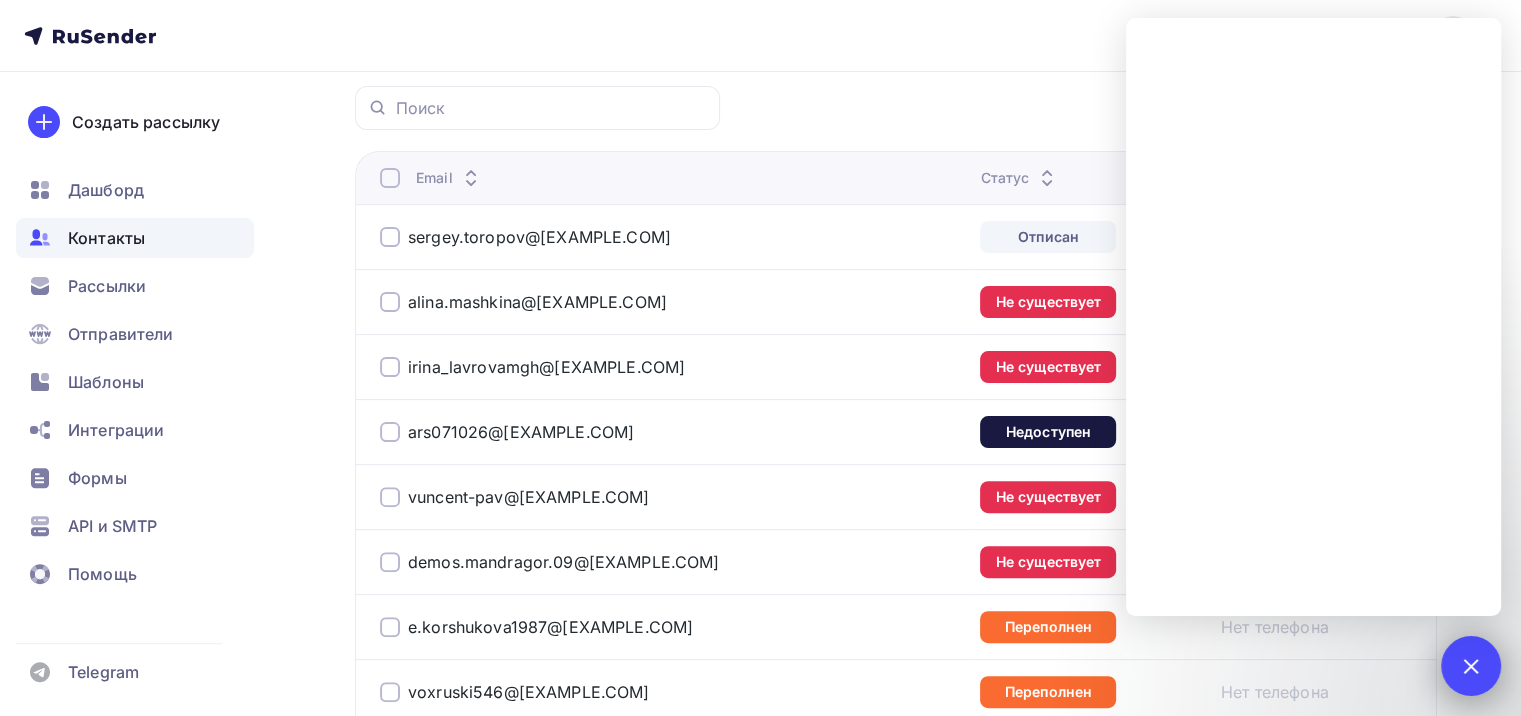 click at bounding box center [1471, 666] 